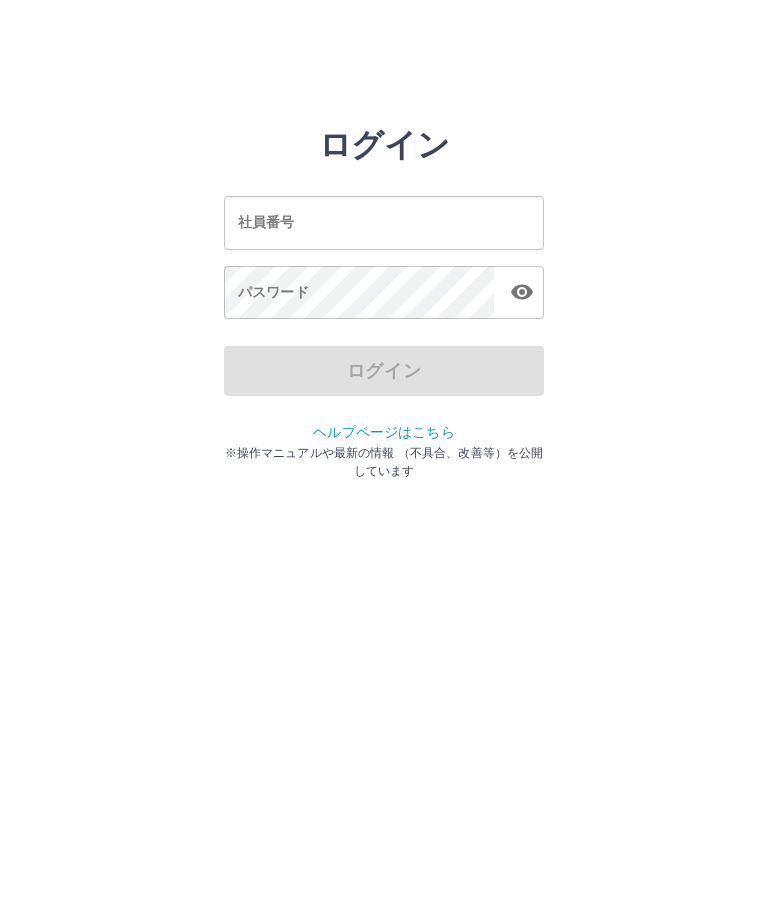 scroll, scrollTop: 0, scrollLeft: 0, axis: both 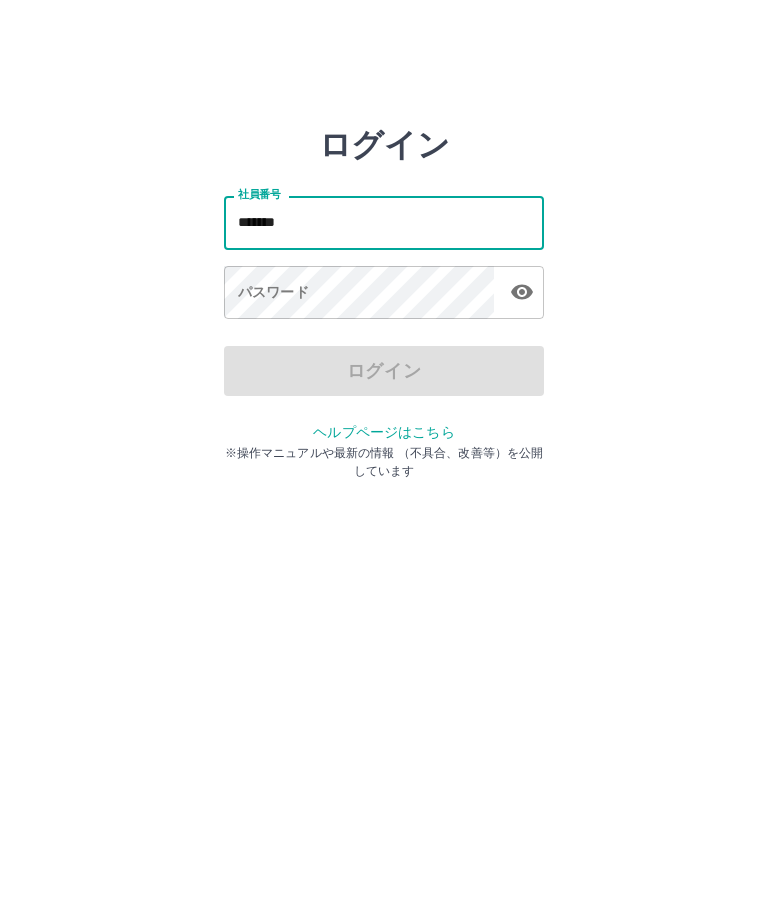 type on "*******" 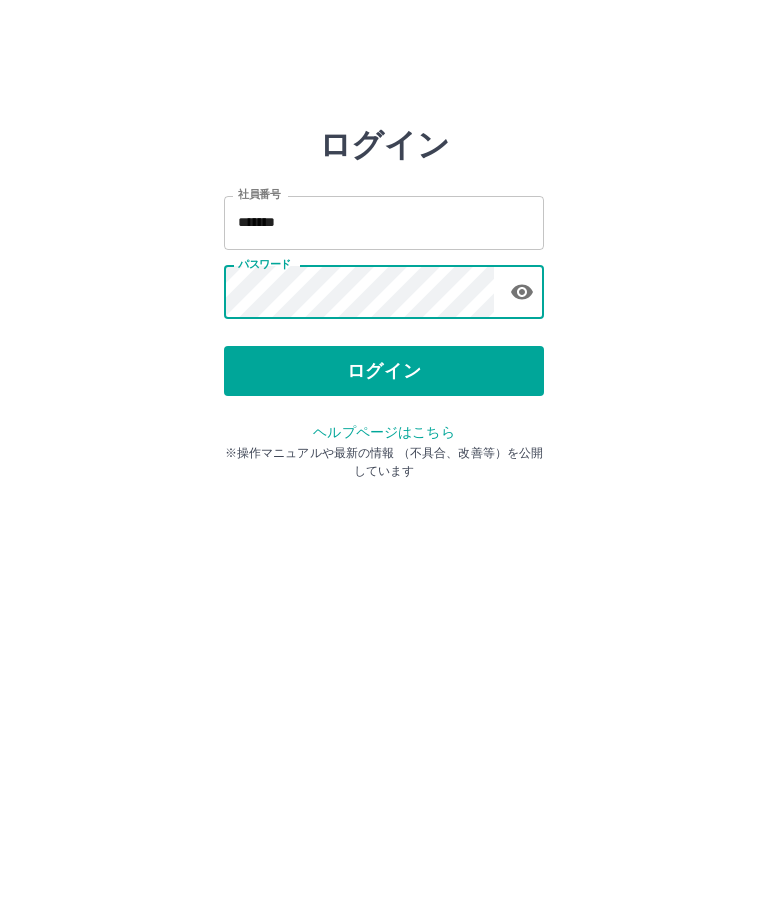 click on "ログイン" at bounding box center [384, 371] 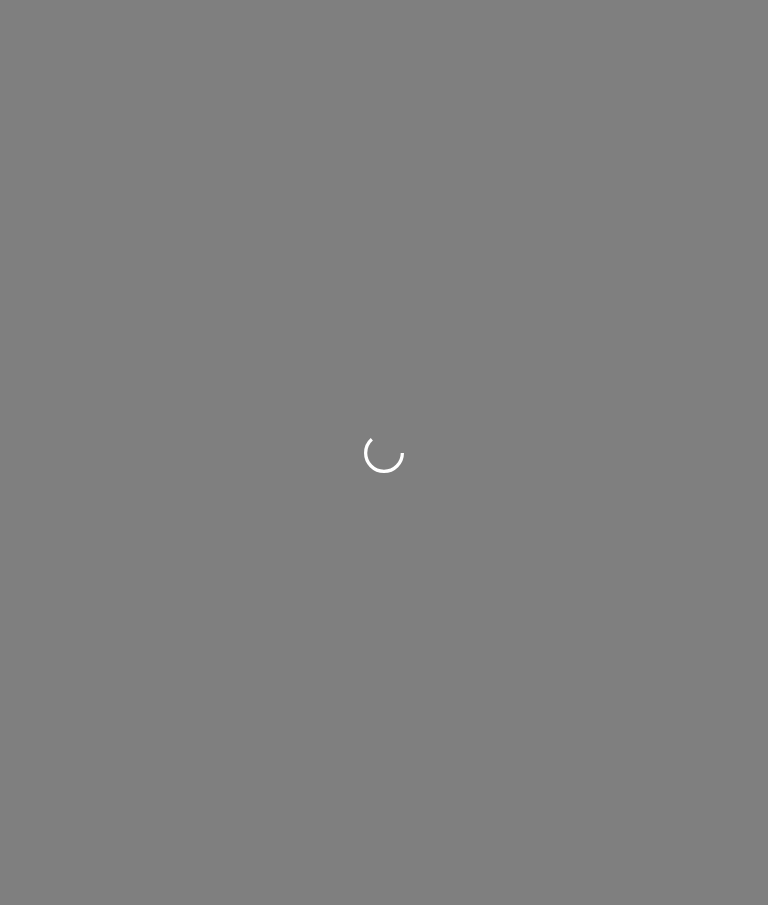scroll, scrollTop: 0, scrollLeft: 0, axis: both 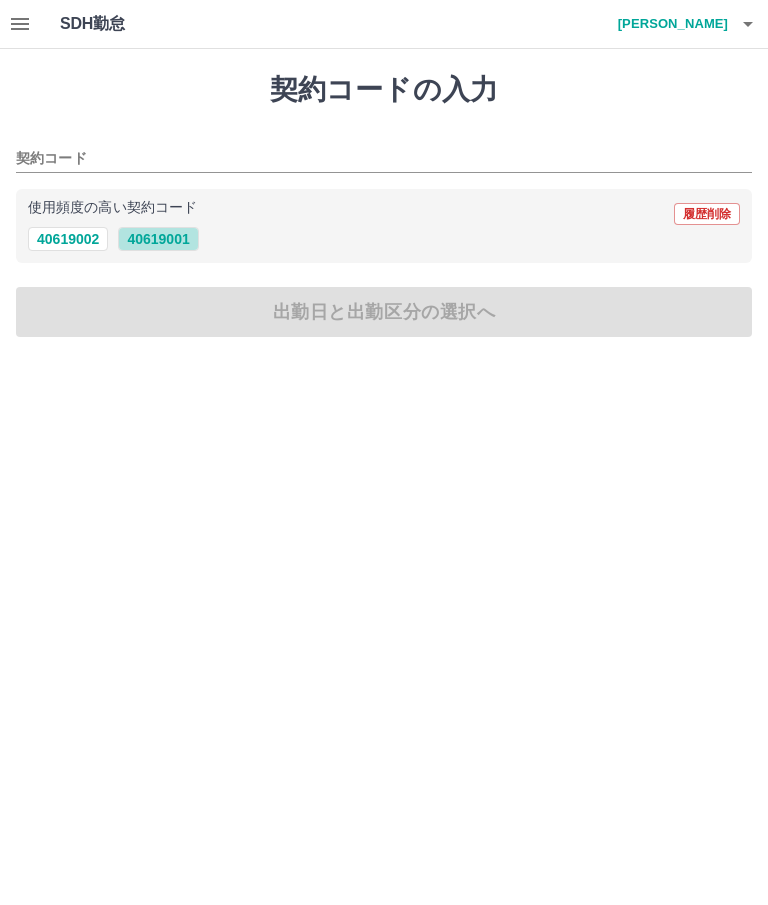 click on "40619001" at bounding box center (158, 239) 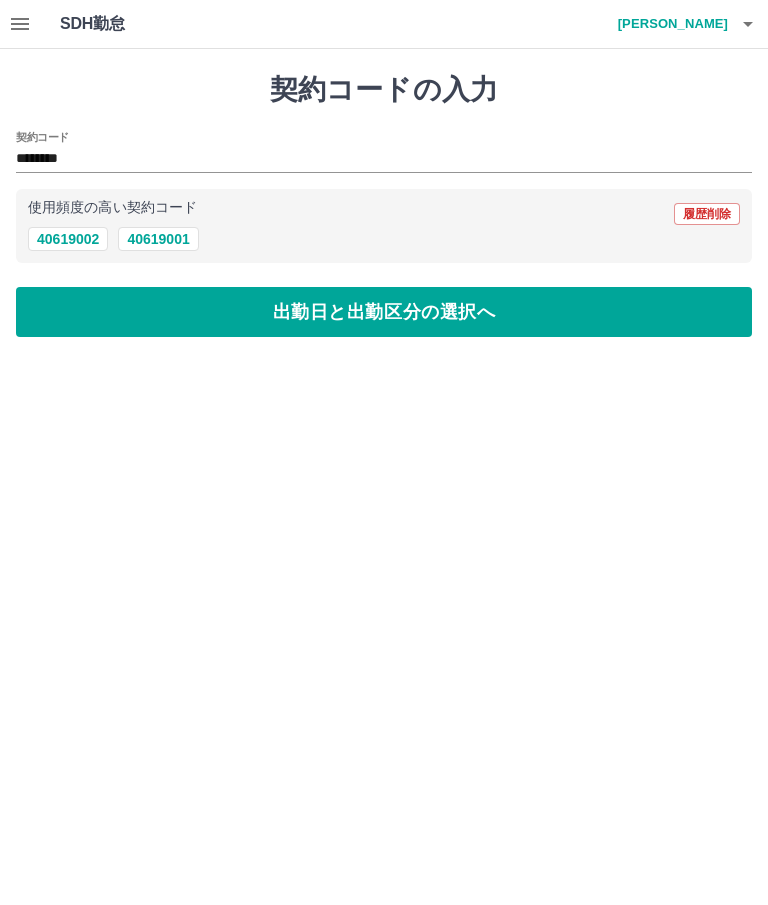 click on "出勤日と出勤区分の選択へ" at bounding box center [384, 312] 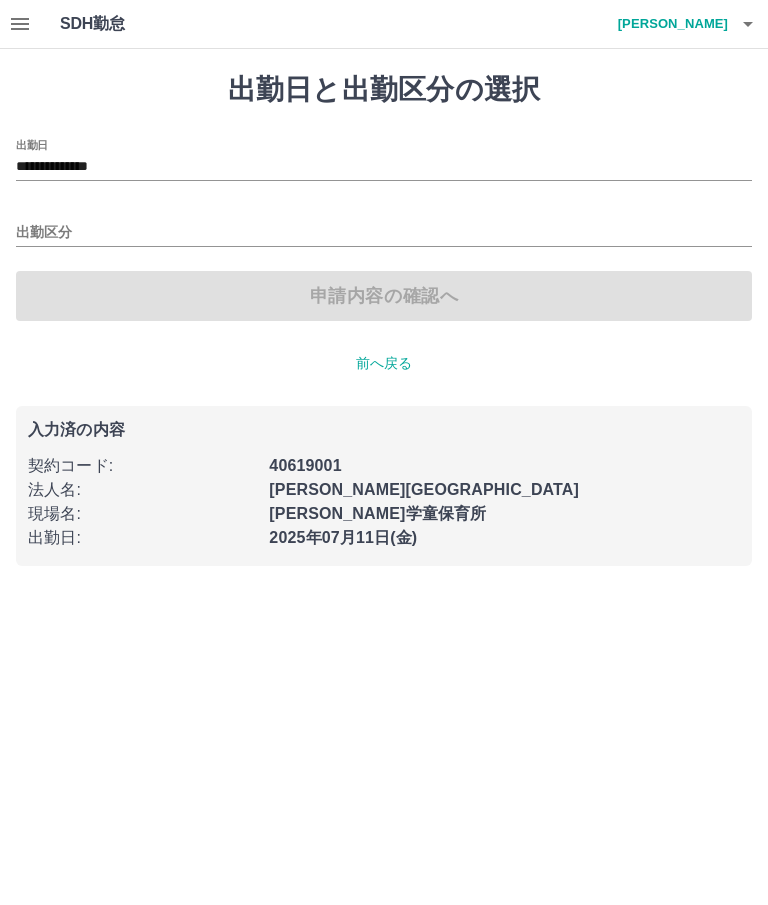 click on "出勤区分" at bounding box center (384, 233) 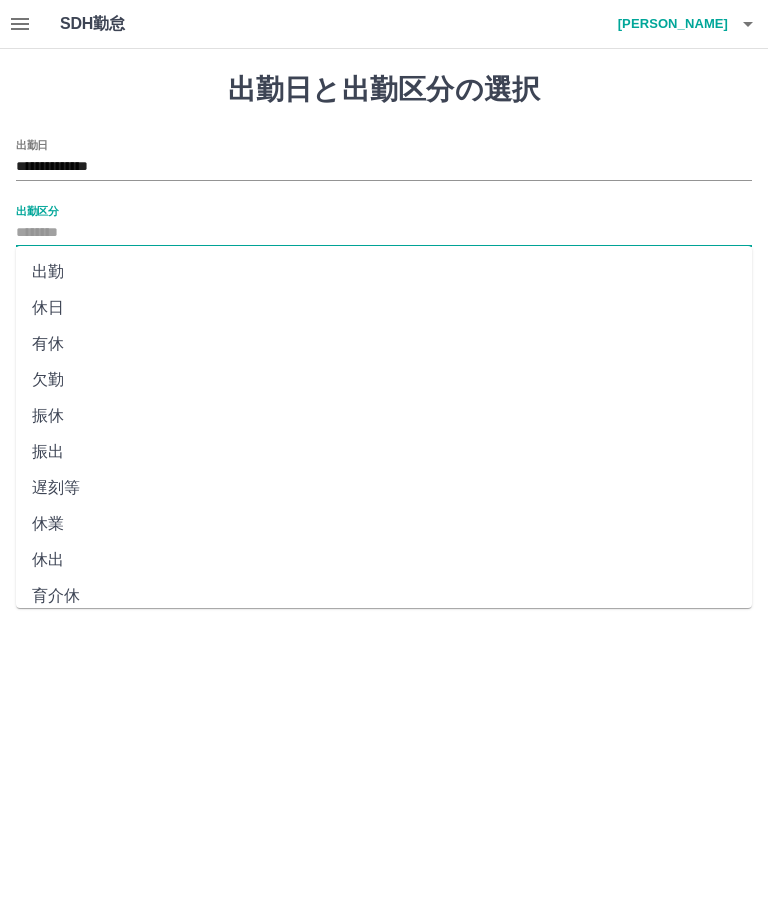 click on "出勤" at bounding box center [384, 272] 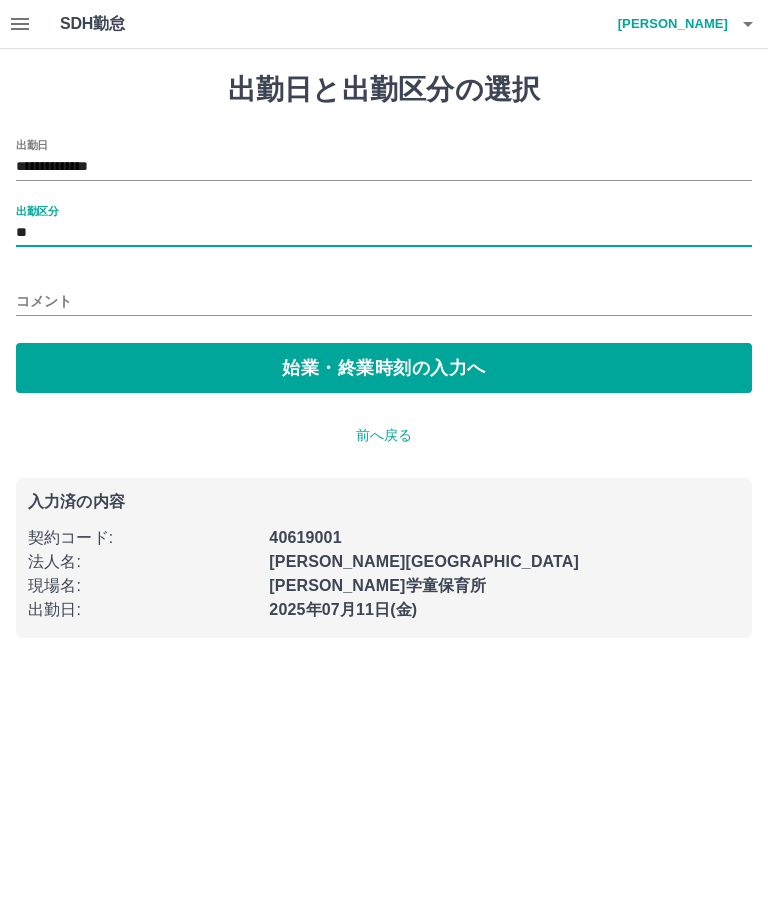 click on "始業・終業時刻の入力へ" at bounding box center (384, 368) 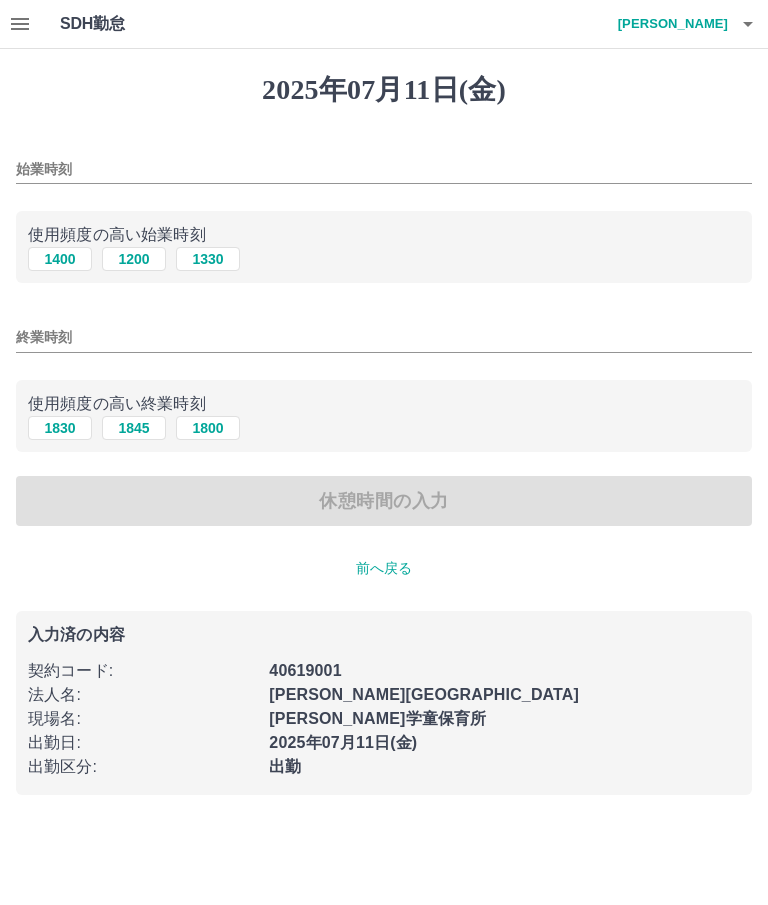 click on "始業時刻" at bounding box center (384, 169) 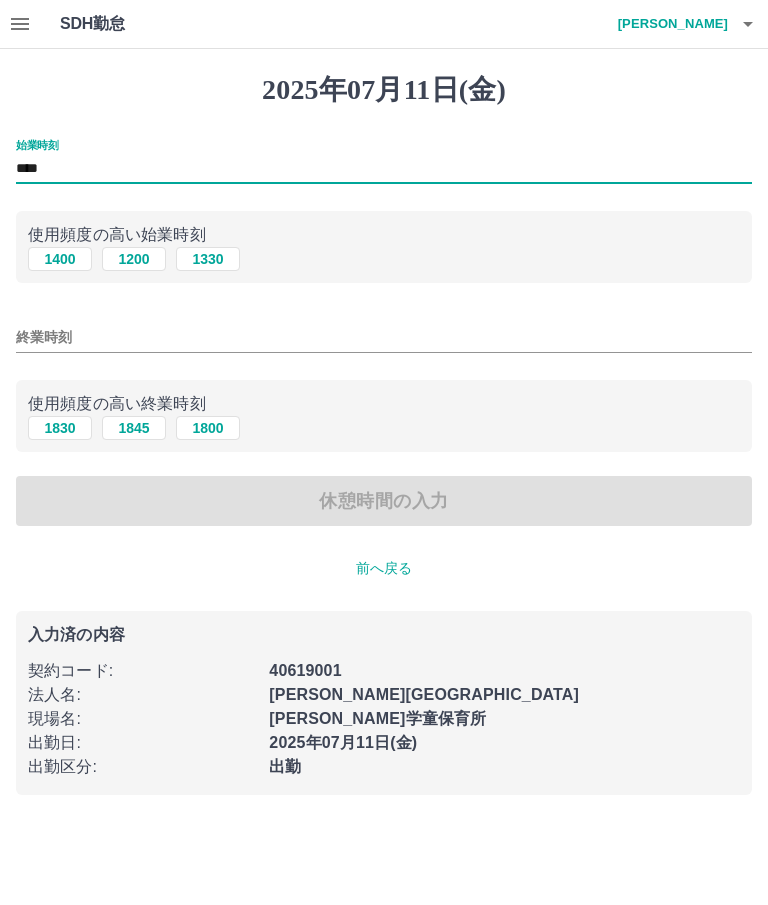 type on "****" 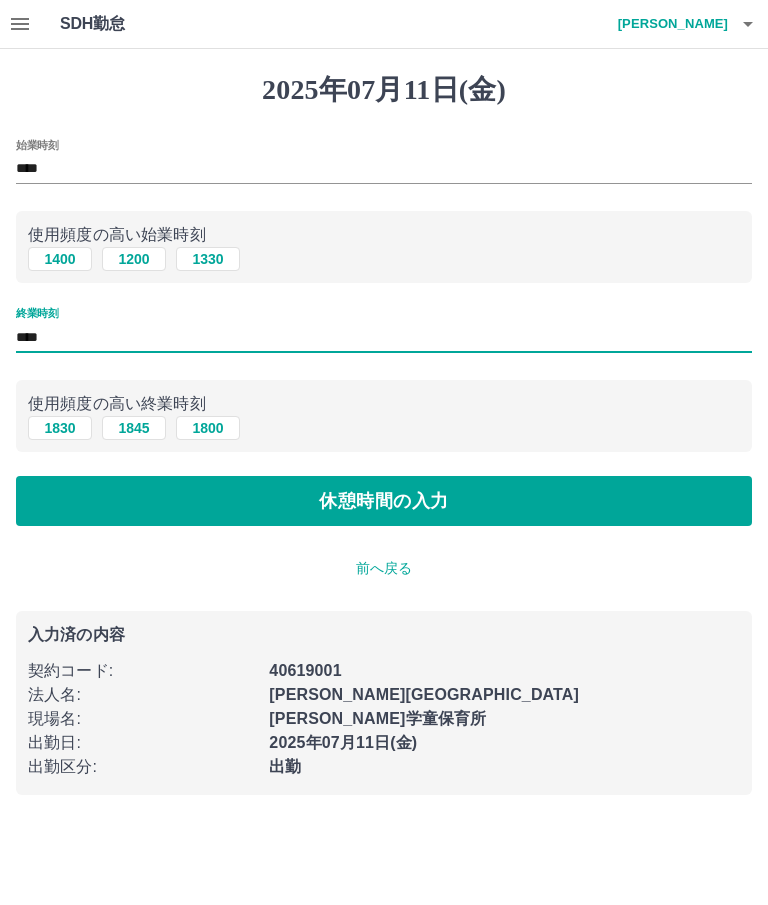 type on "****" 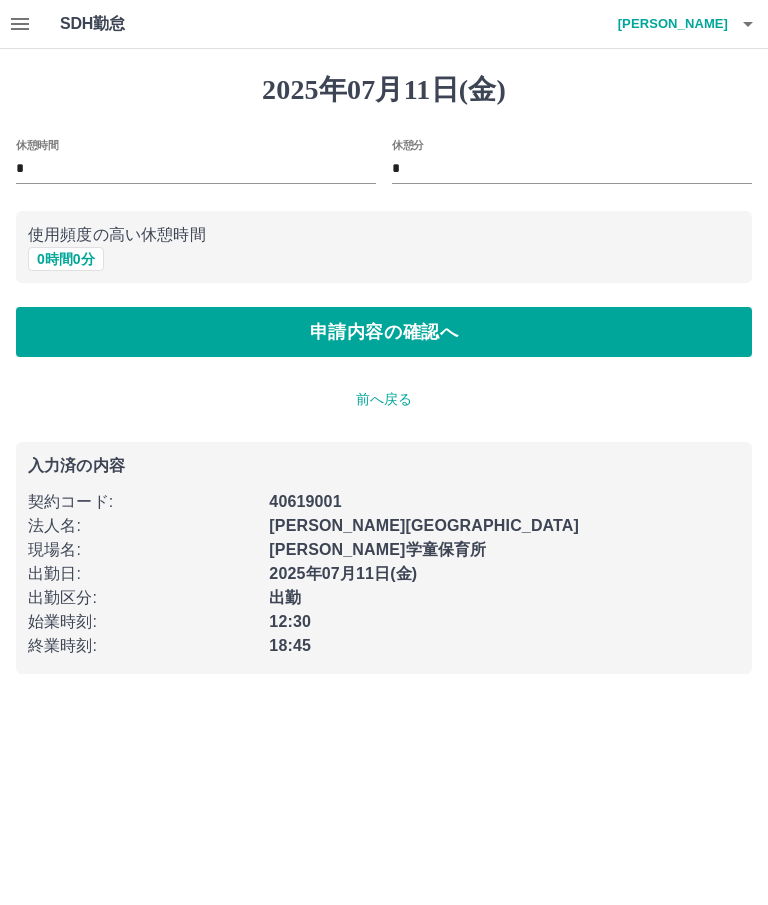 click on "申請内容の確認へ" at bounding box center (384, 332) 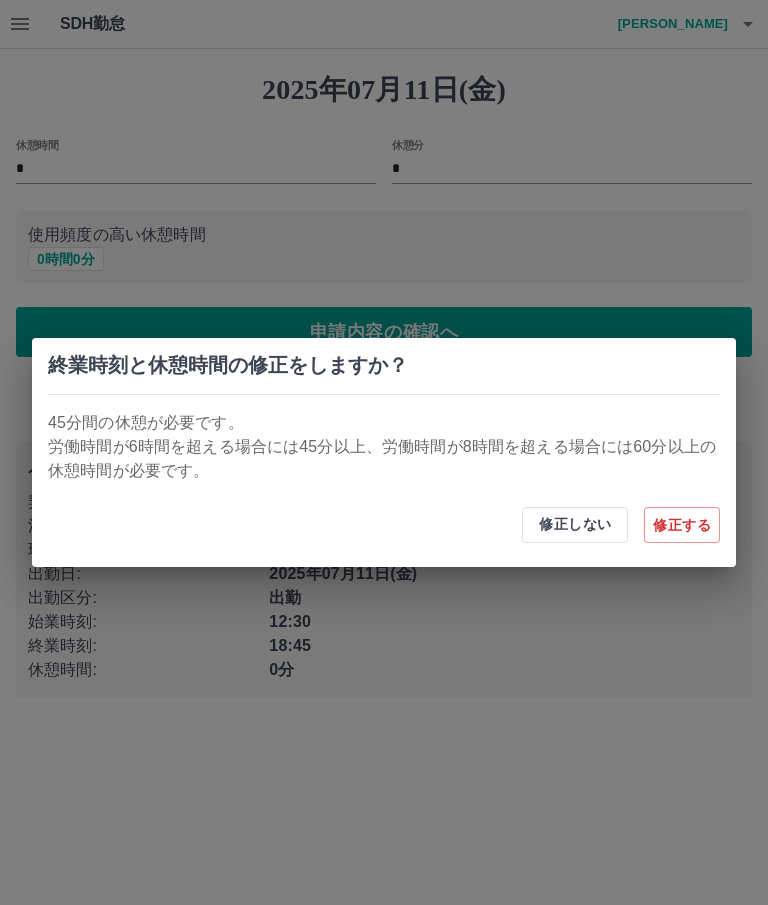 click on "修正する" at bounding box center [682, 525] 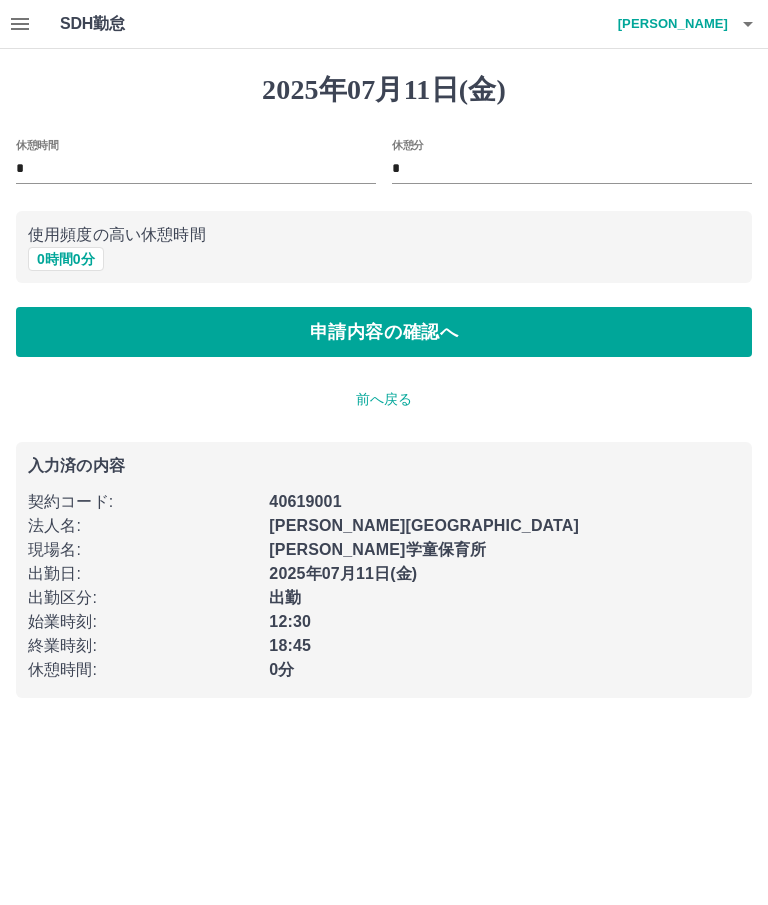 click 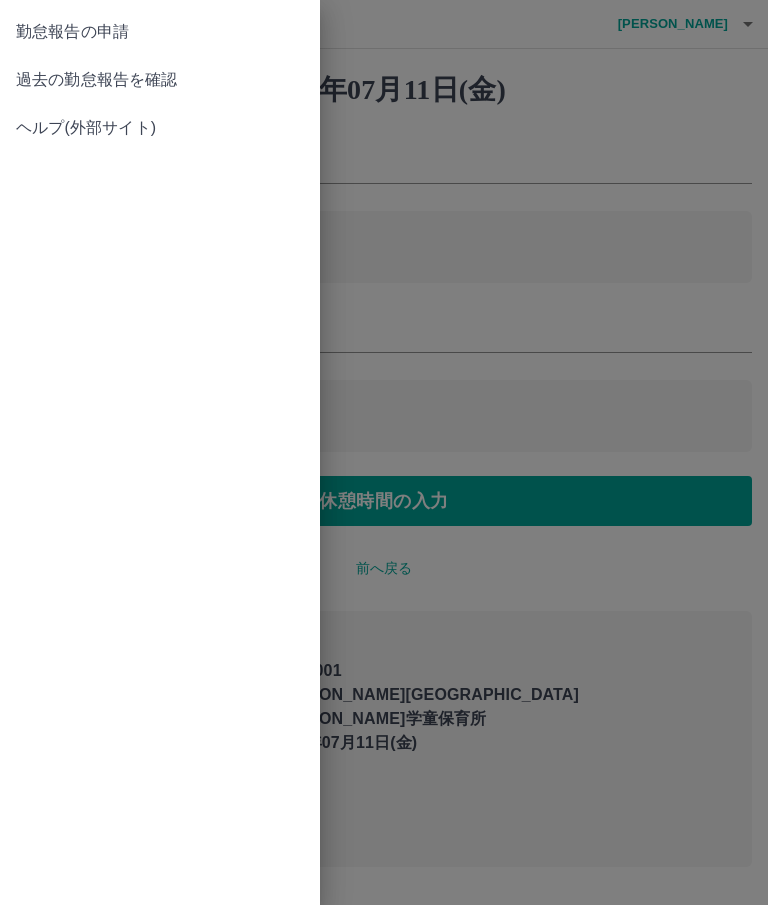 click at bounding box center [384, 452] 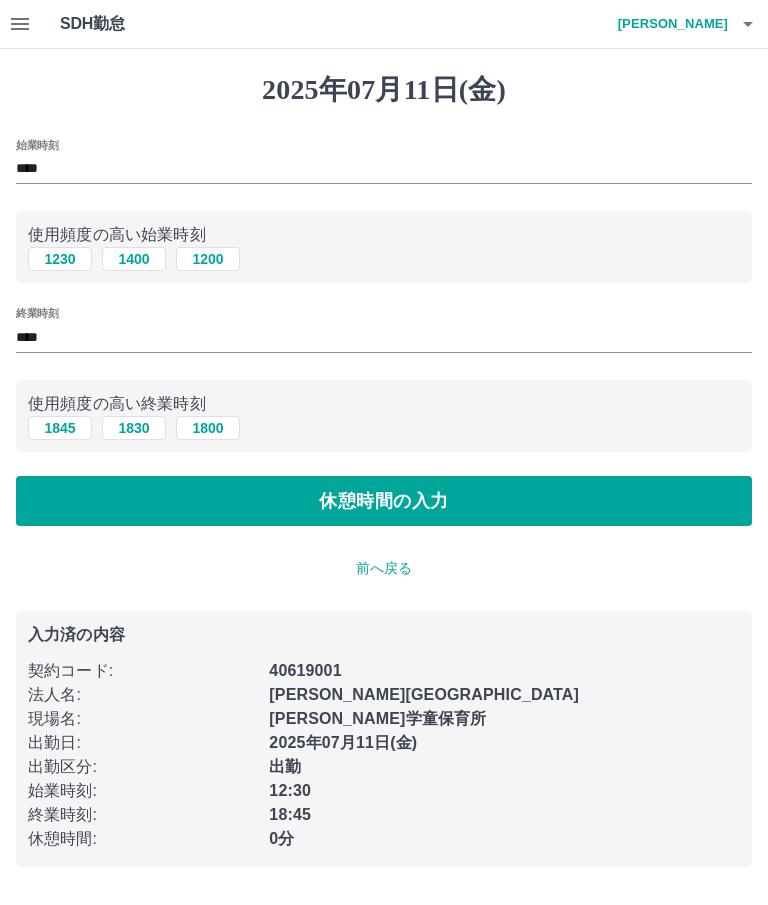 click on "休憩時間の入力" at bounding box center (384, 501) 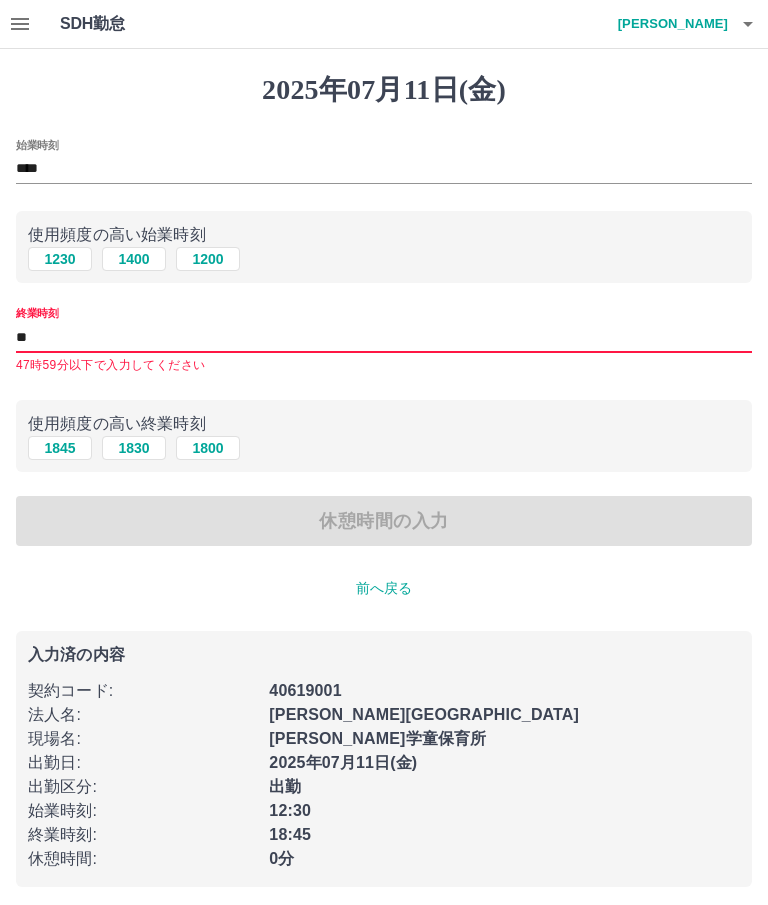 type on "*" 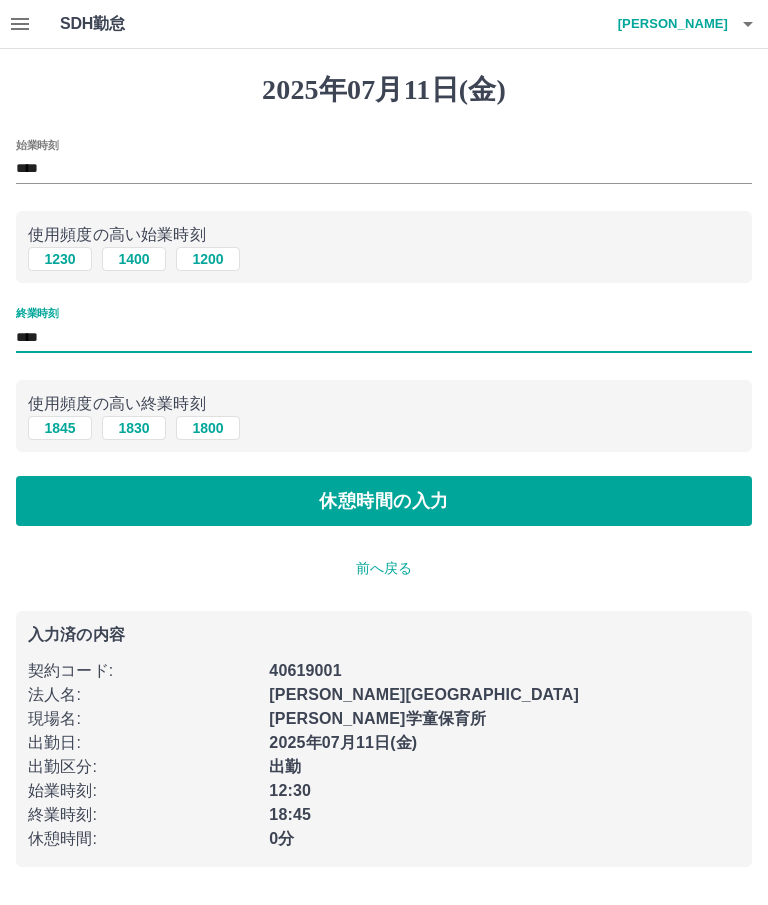 type on "****" 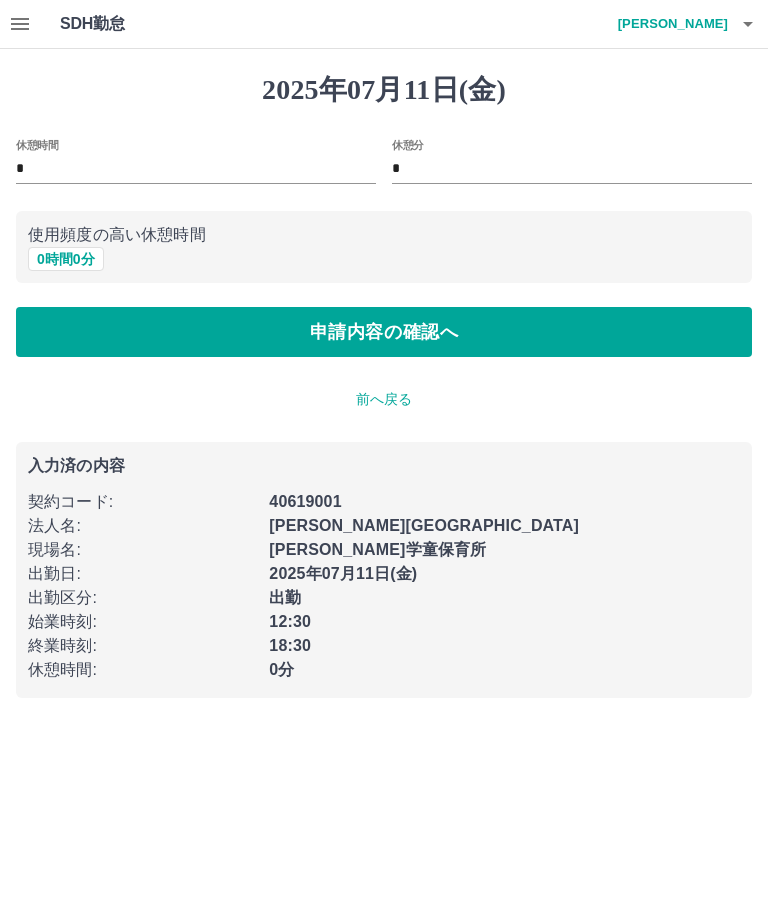 click on "申請内容の確認へ" at bounding box center (384, 332) 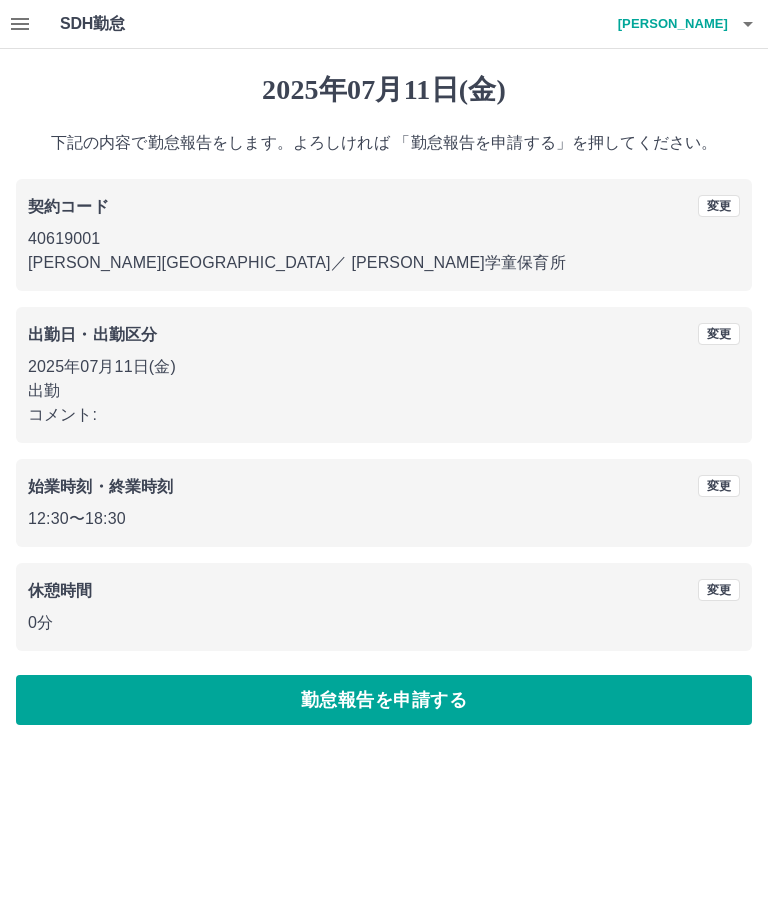 click on "勤怠報告を申請する" at bounding box center [384, 700] 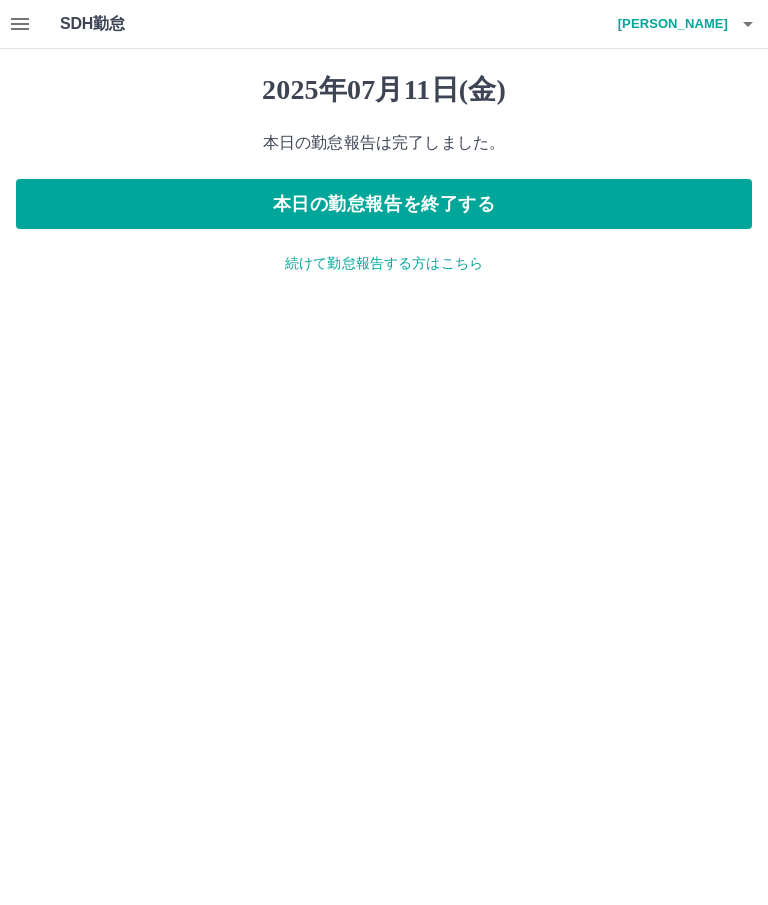 click on "続けて勤怠報告する方はこちら" at bounding box center (384, 263) 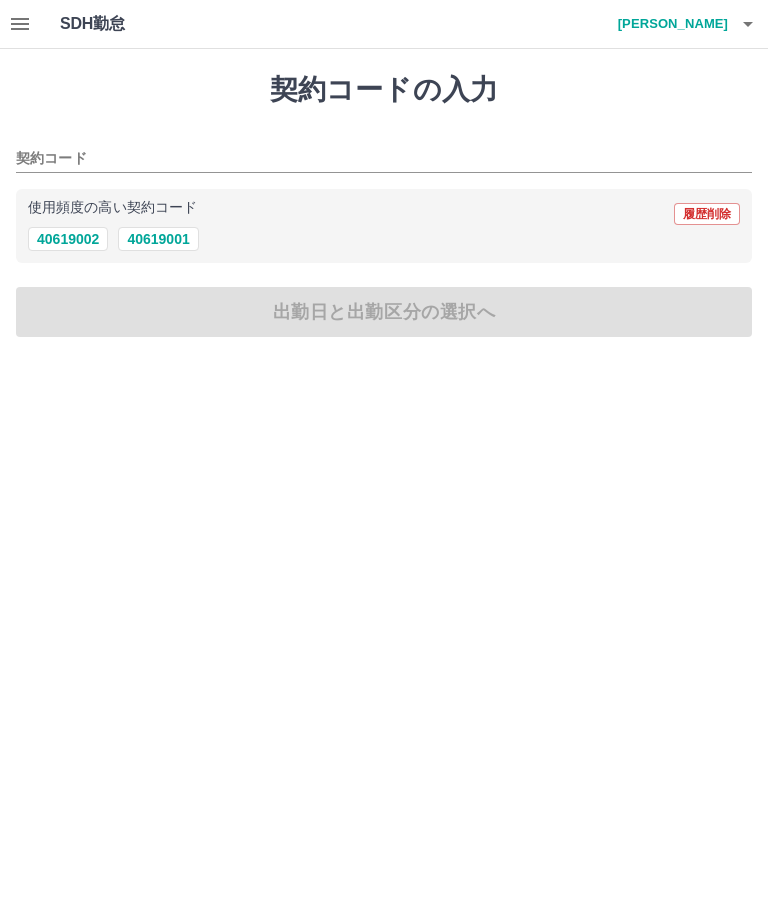 click on "40619001" at bounding box center (158, 239) 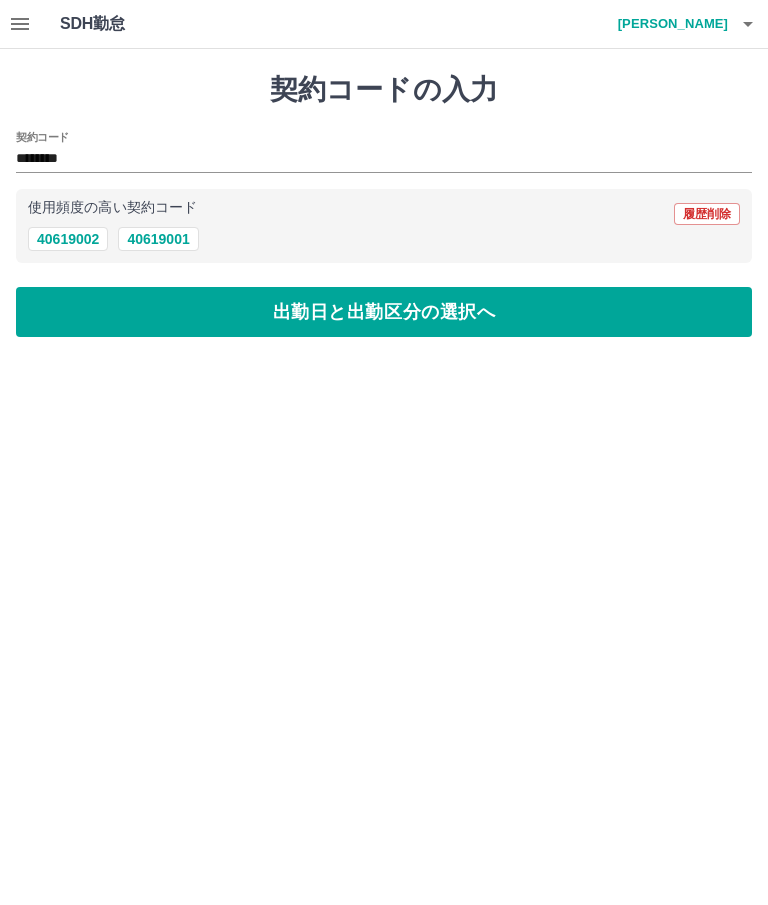 click on "出勤日と出勤区分の選択へ" at bounding box center (384, 312) 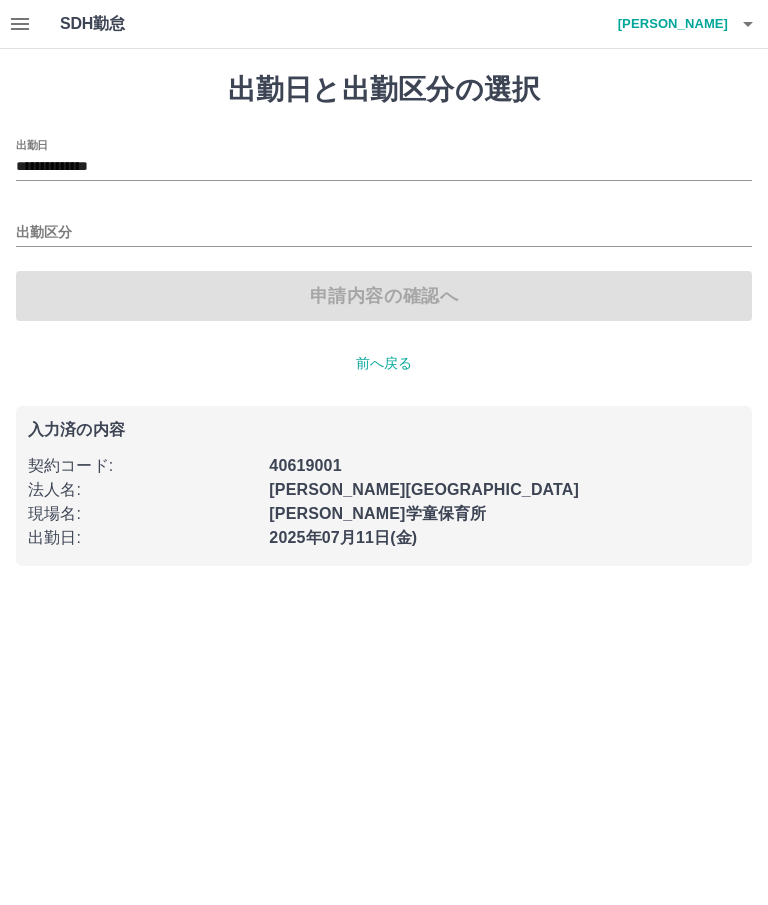 click on "**********" at bounding box center (384, 167) 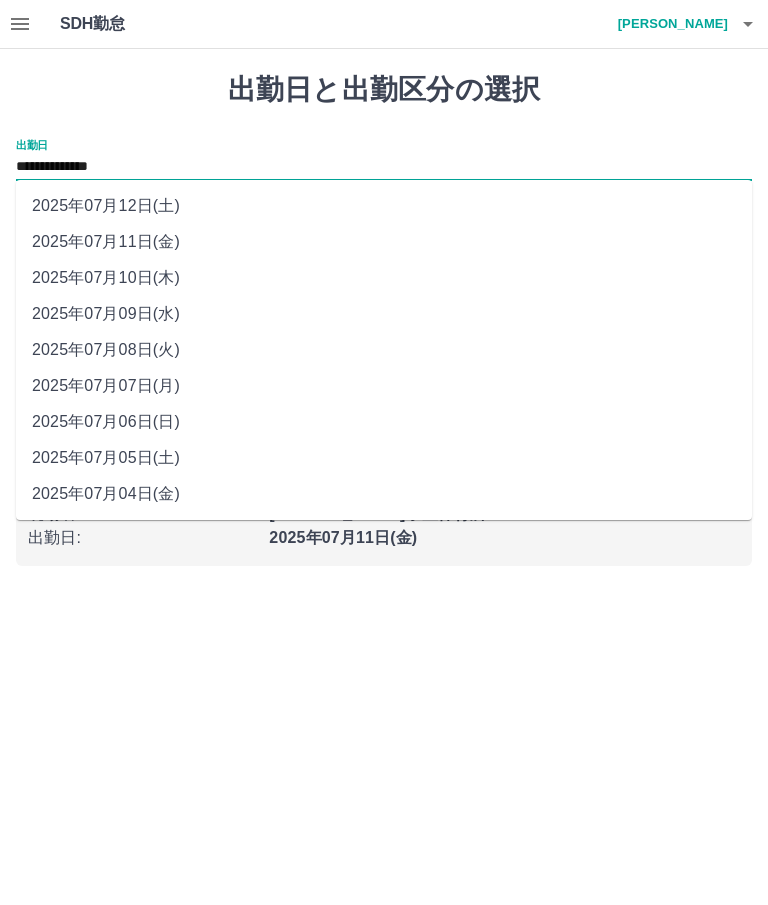 click on "2025年07月09日(水)" at bounding box center (384, 314) 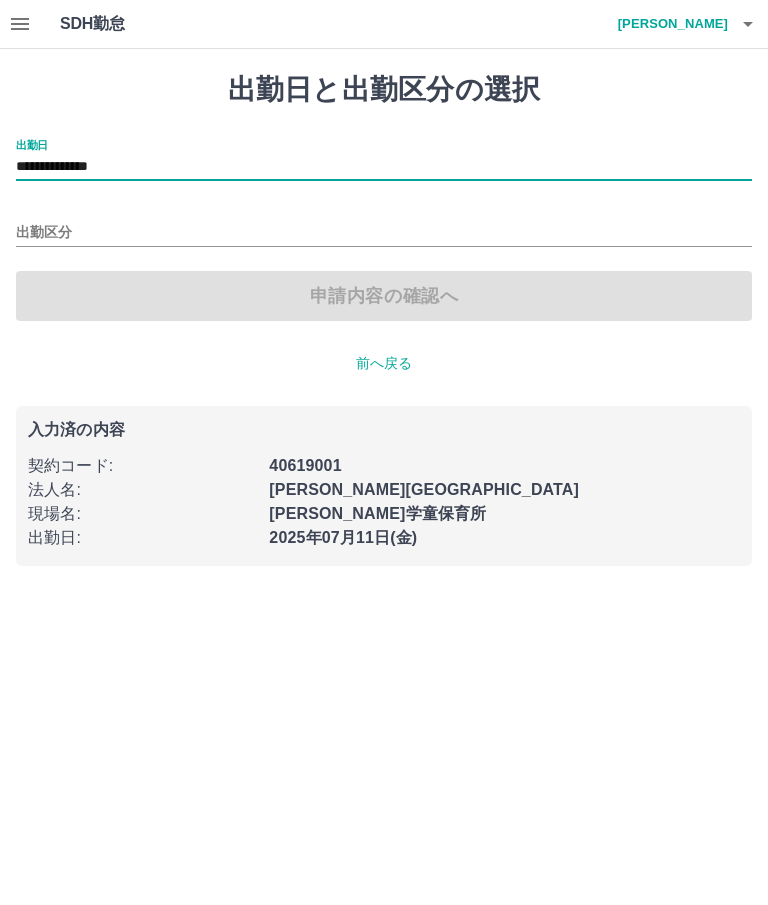 type on "**********" 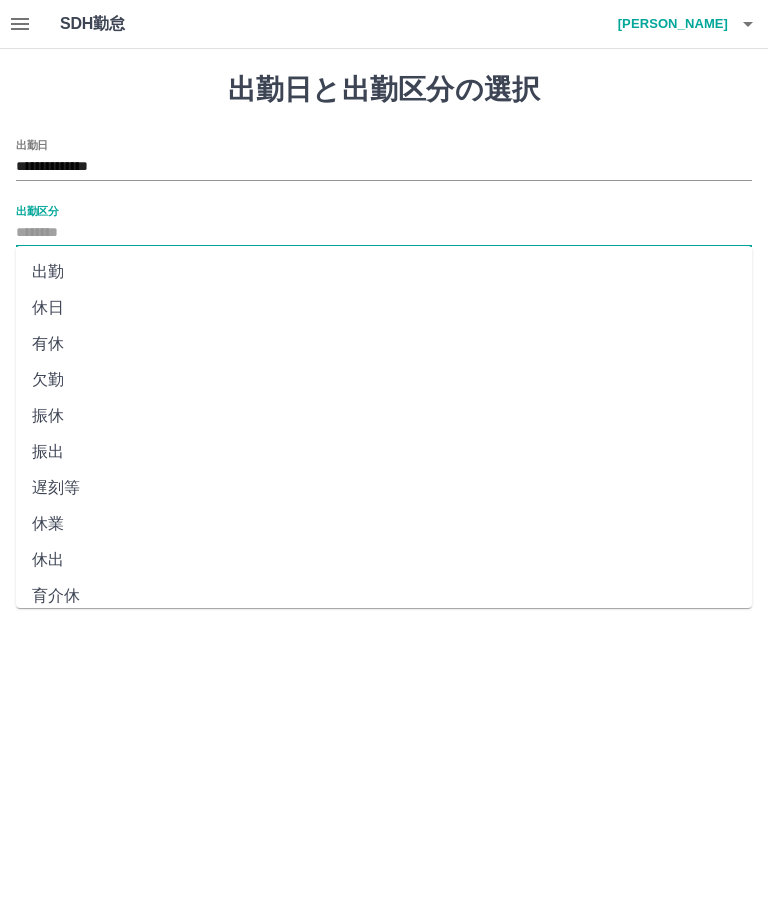 click on "**********" at bounding box center (384, 295) 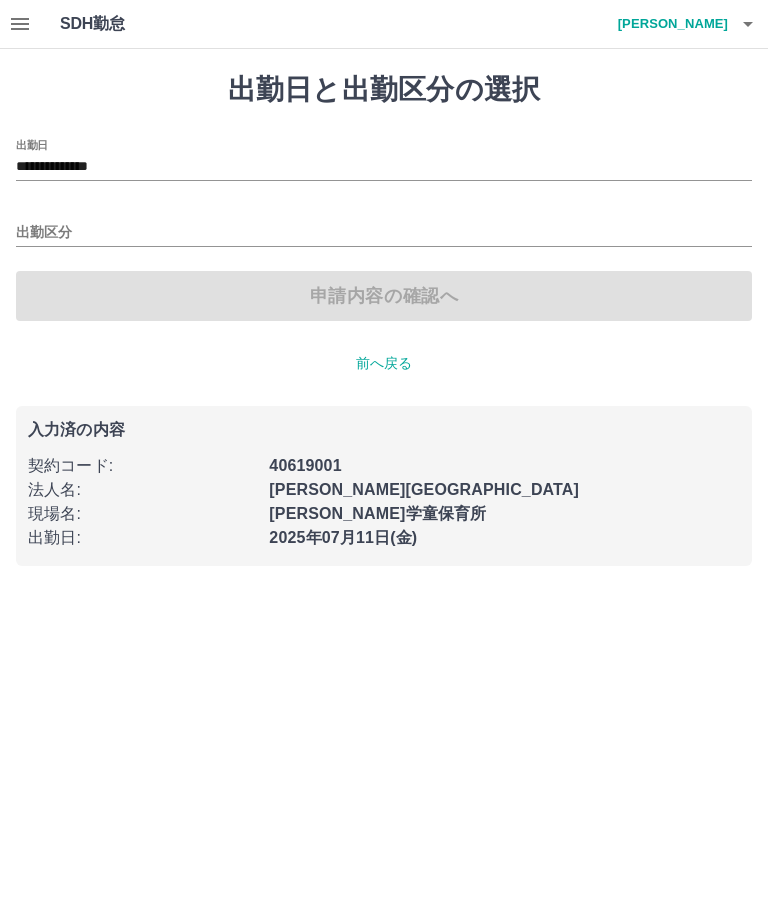 click on "出勤区分" at bounding box center [384, 233] 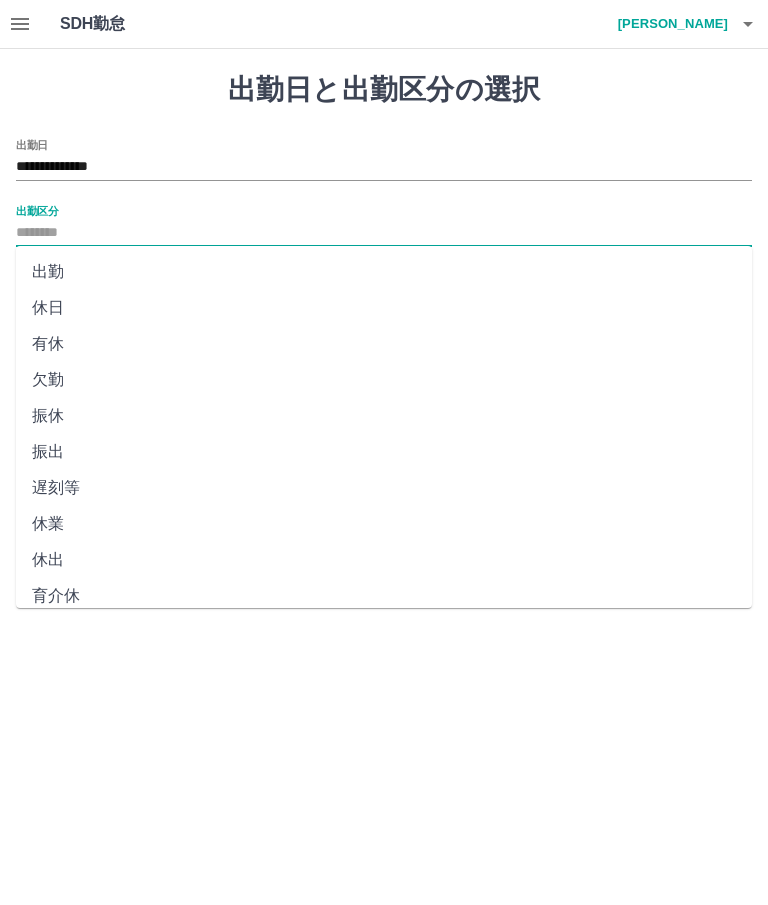 click on "休日" at bounding box center [384, 308] 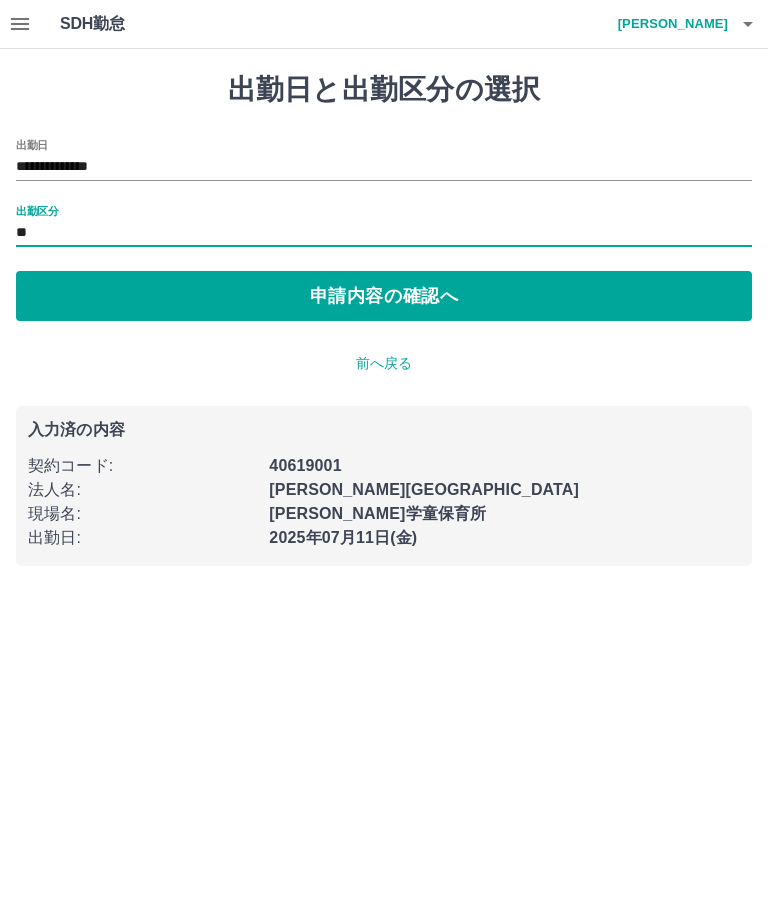 click on "申請内容の確認へ" at bounding box center (384, 296) 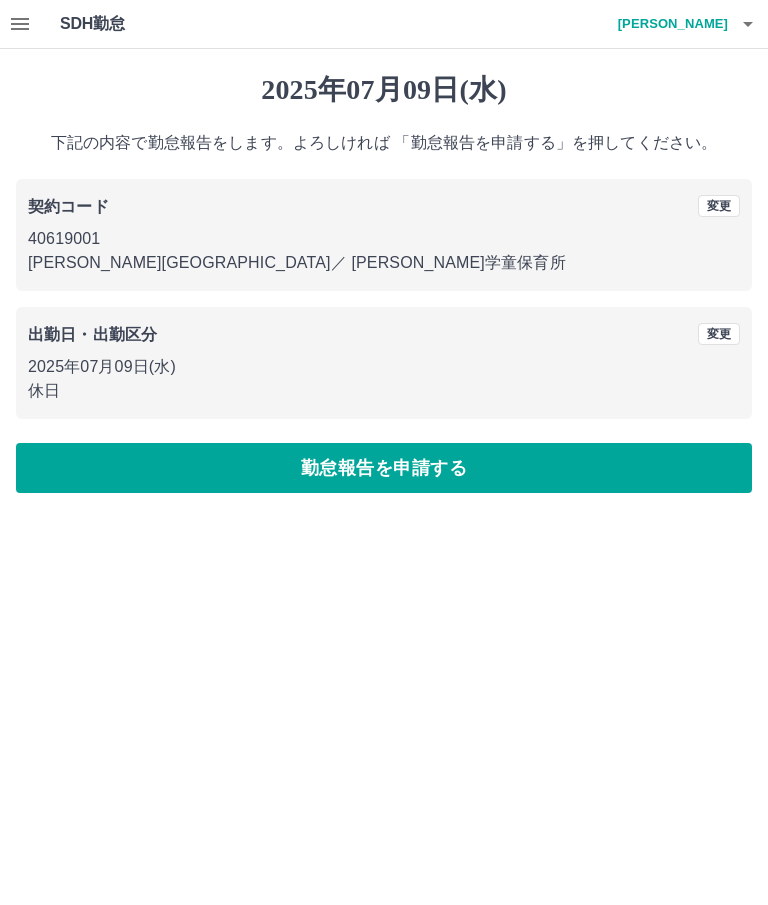 click on "勤怠報告を申請する" at bounding box center [384, 468] 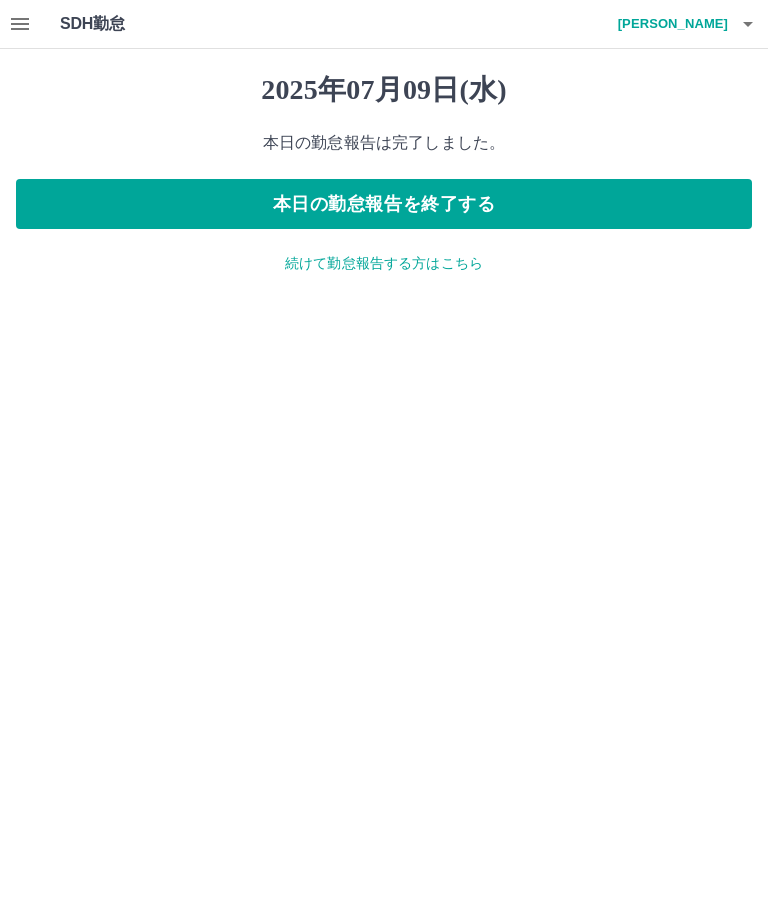 click on "続けて勤怠報告する方はこちら" at bounding box center [384, 263] 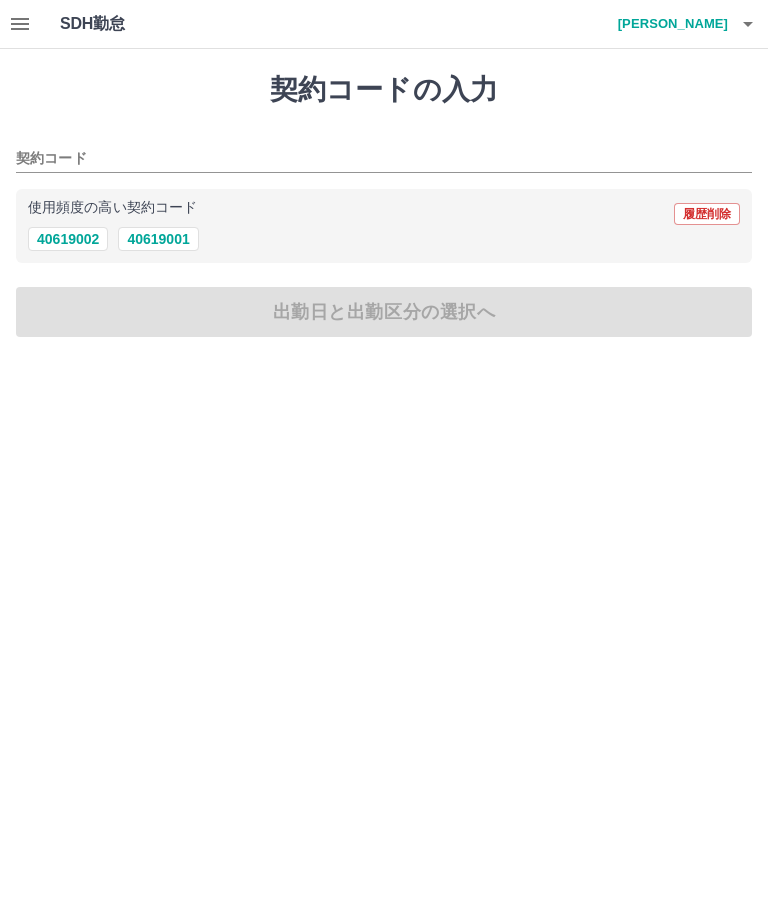 click on "40619001" at bounding box center (158, 239) 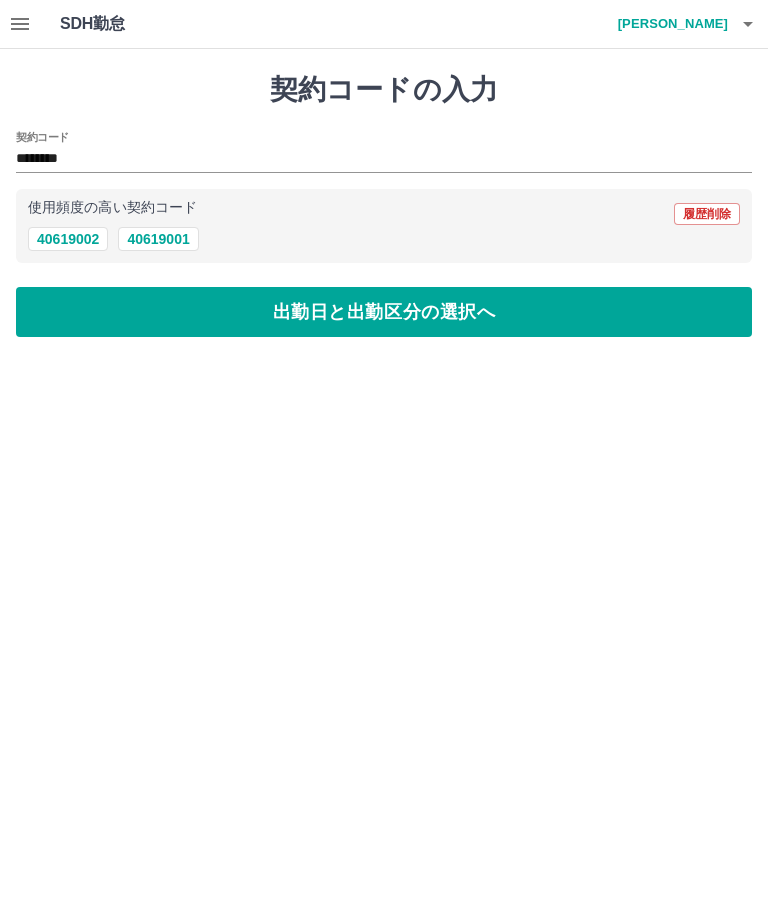 click on "出勤日と出勤区分の選択へ" at bounding box center [384, 312] 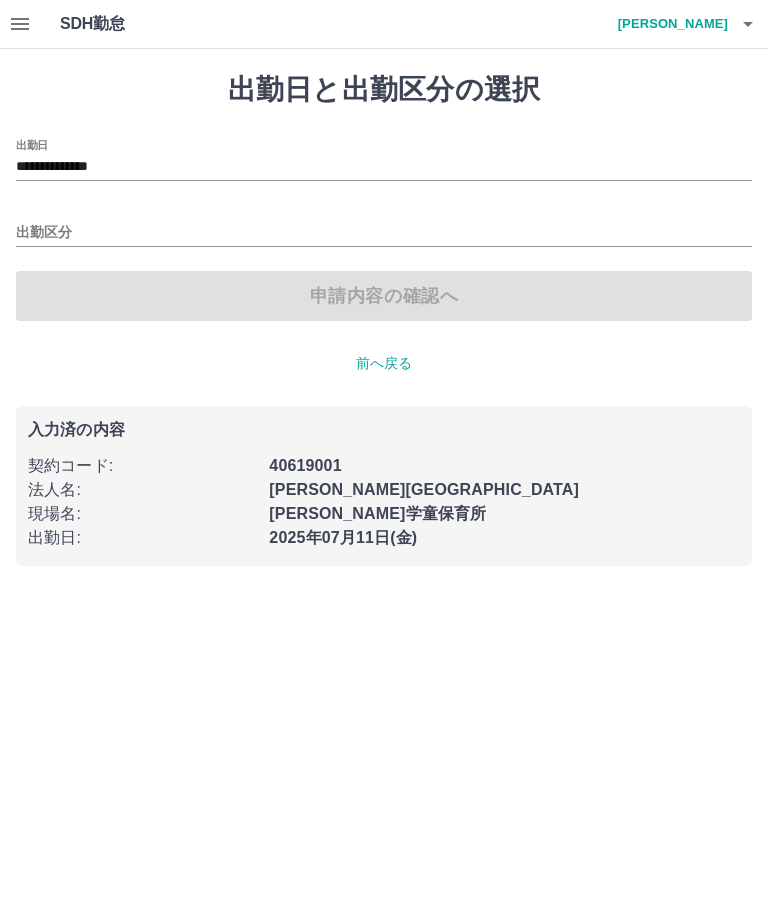 click on "**********" at bounding box center [384, 167] 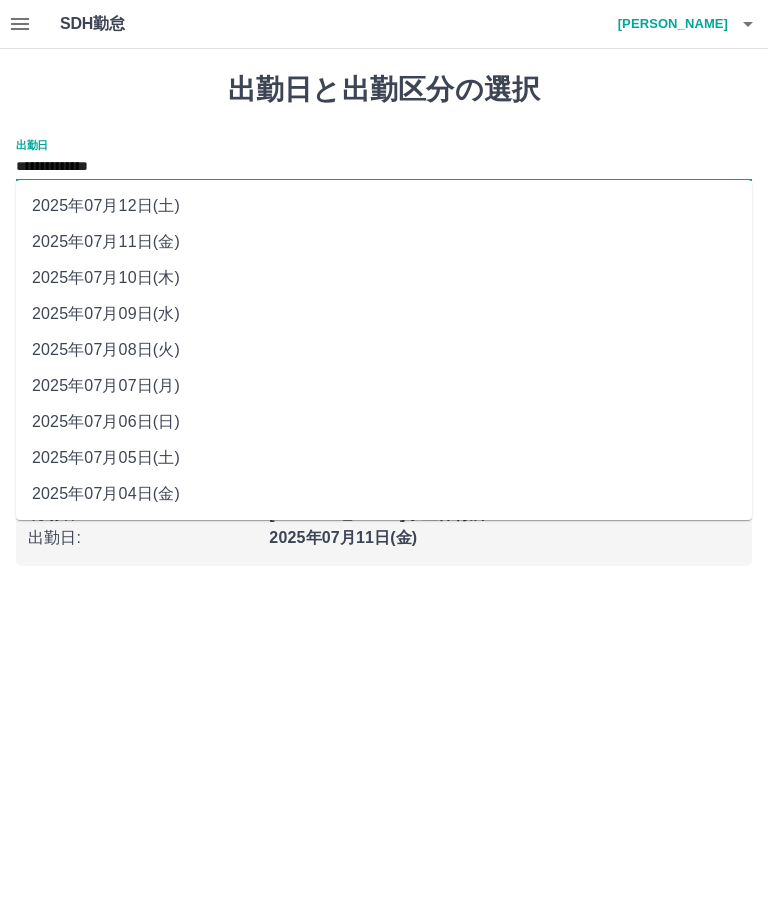 click on "2025年07月08日(火)" at bounding box center [384, 350] 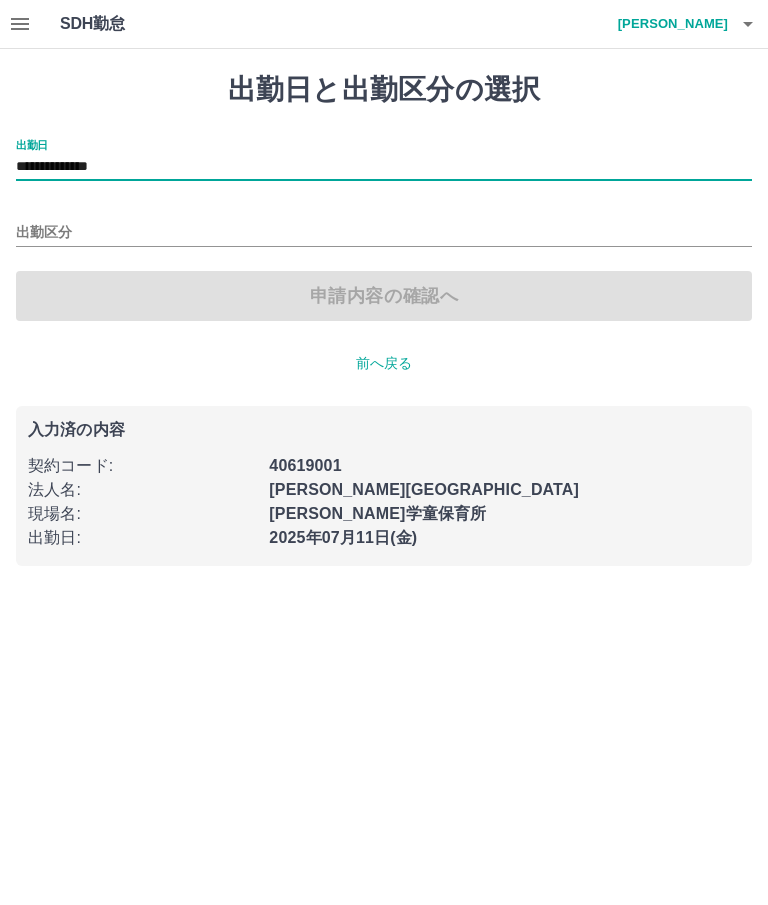 click on "出勤区分" at bounding box center [384, 233] 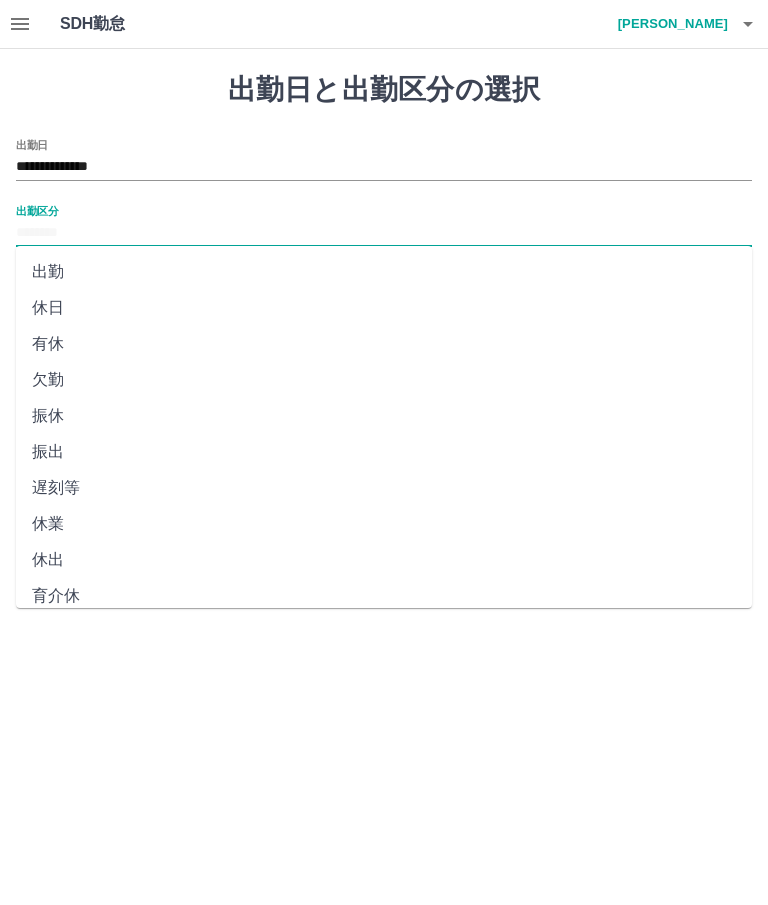 click on "休日" at bounding box center (384, 308) 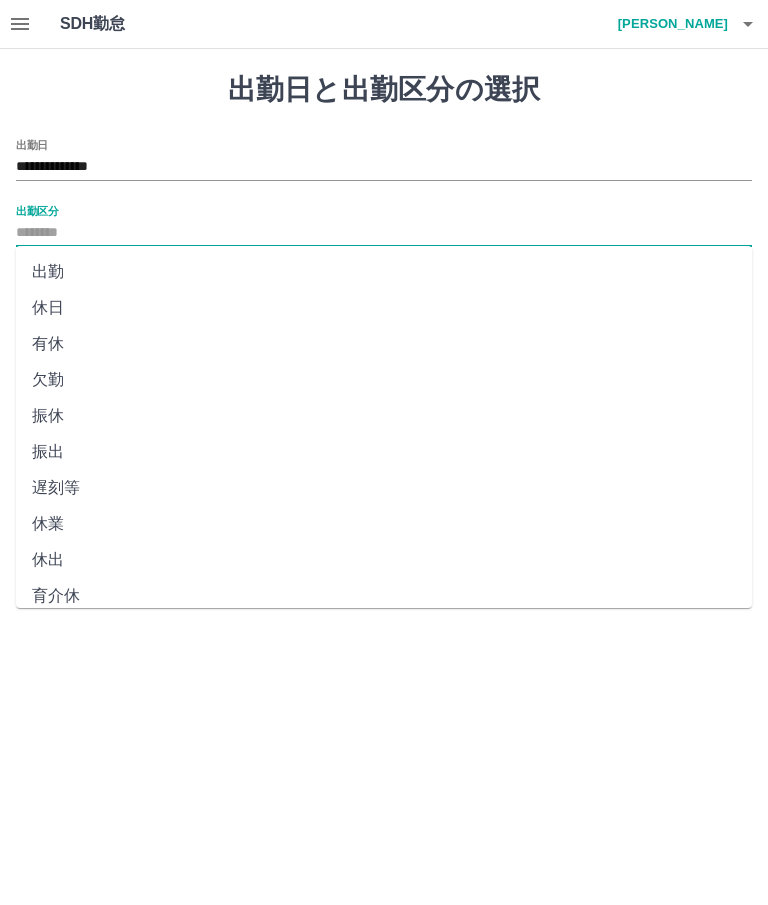 type on "**" 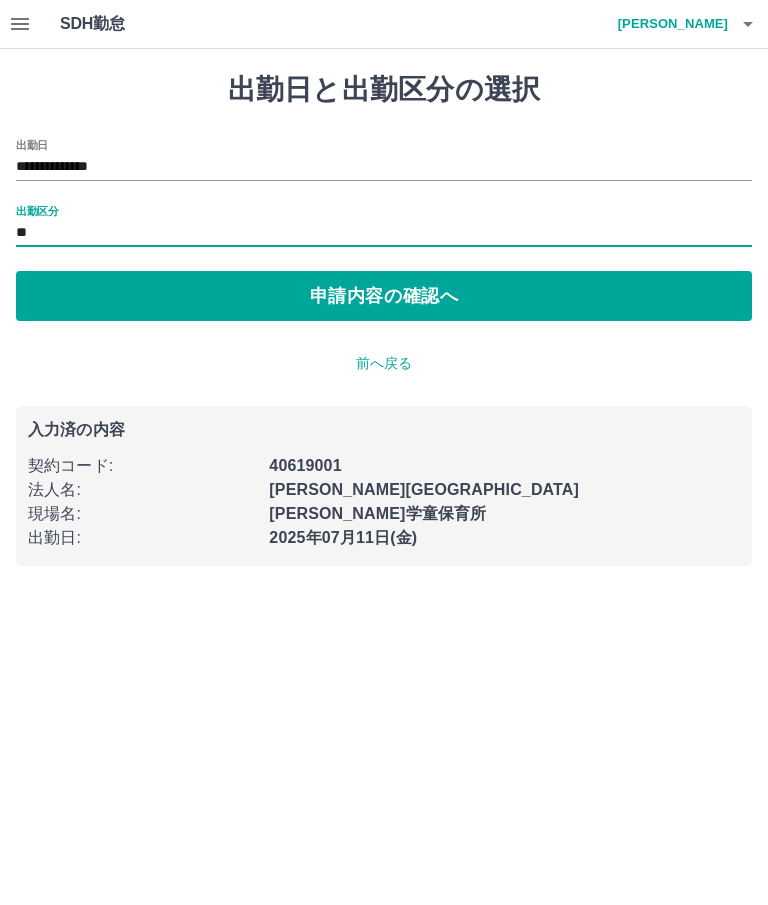 click on "申請内容の確認へ" at bounding box center [384, 296] 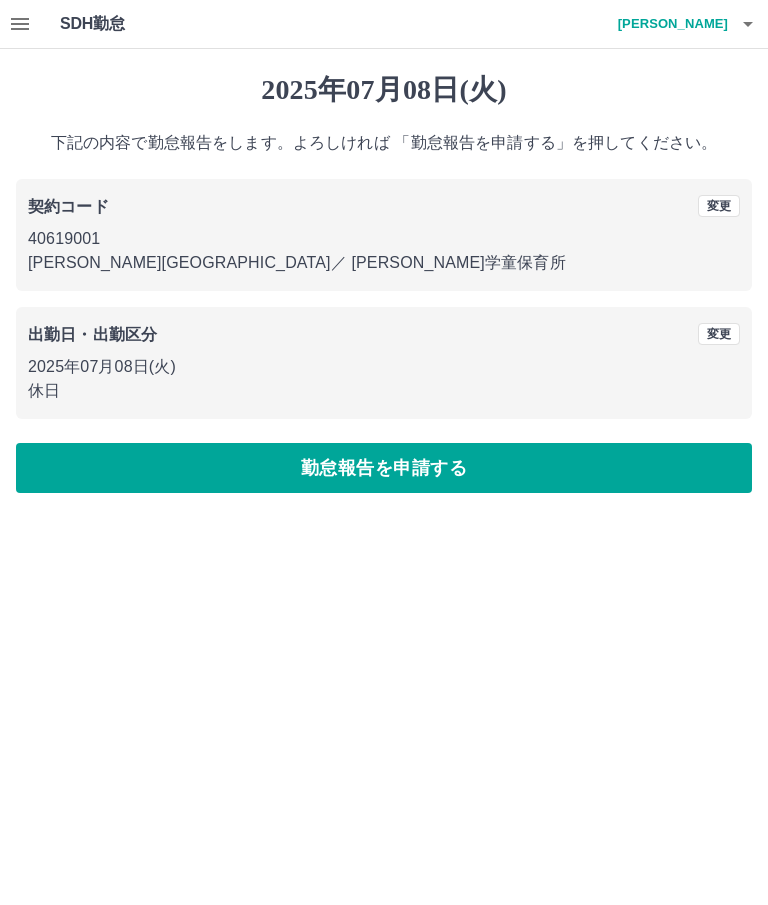 click on "勤怠報告を申請する" at bounding box center [384, 468] 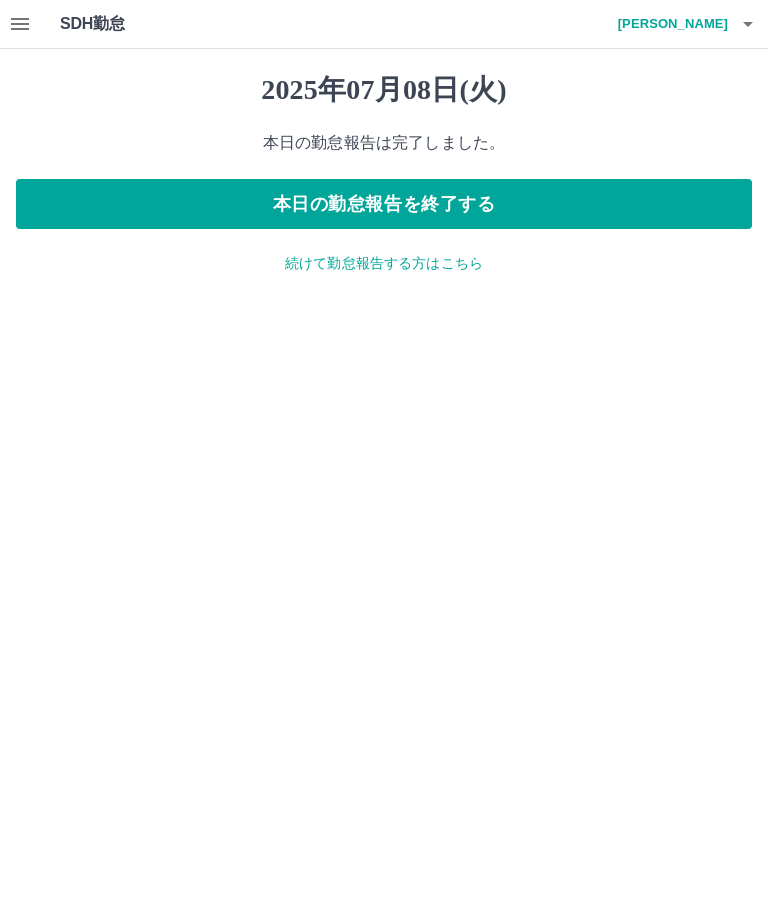 click on "続けて勤怠報告する方はこちら" at bounding box center [384, 263] 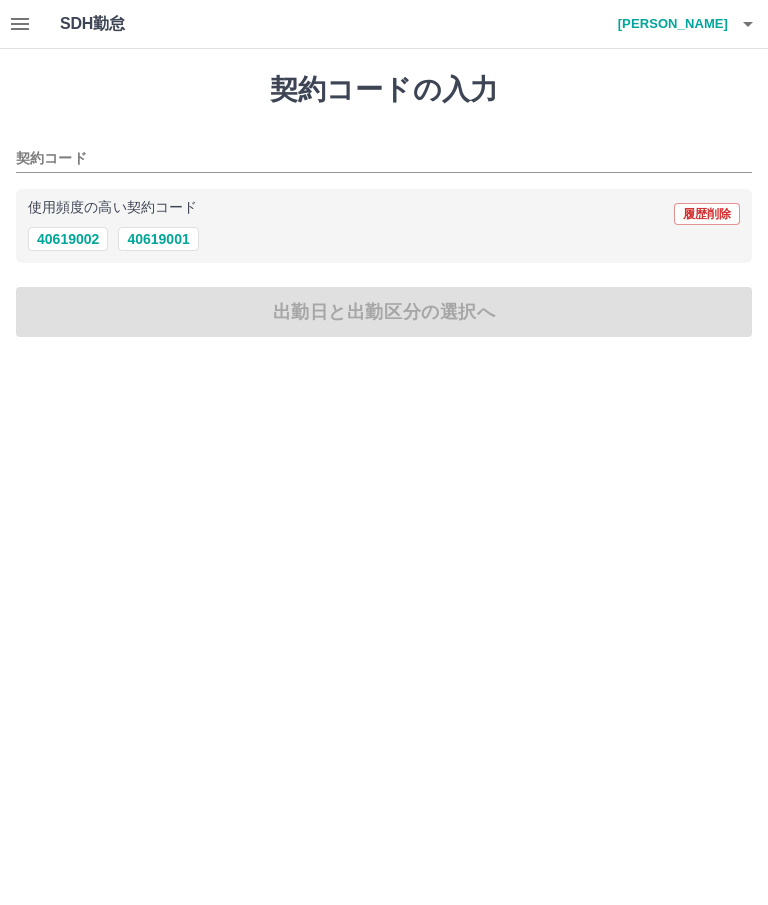 click on "40619001" at bounding box center (158, 239) 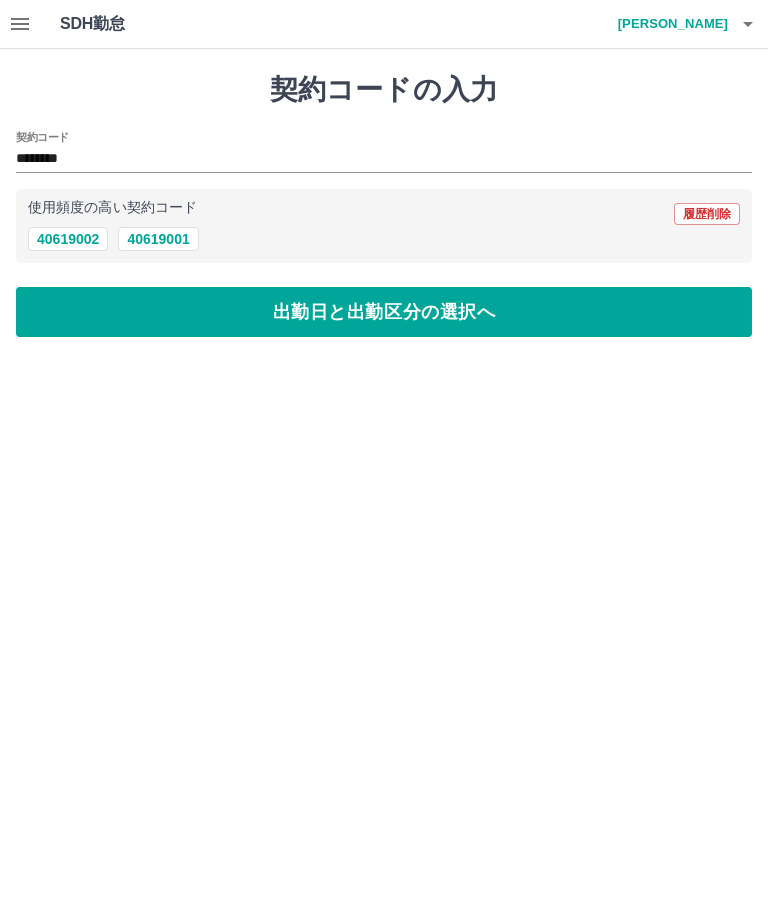 click on "出勤日と出勤区分の選択へ" at bounding box center [384, 312] 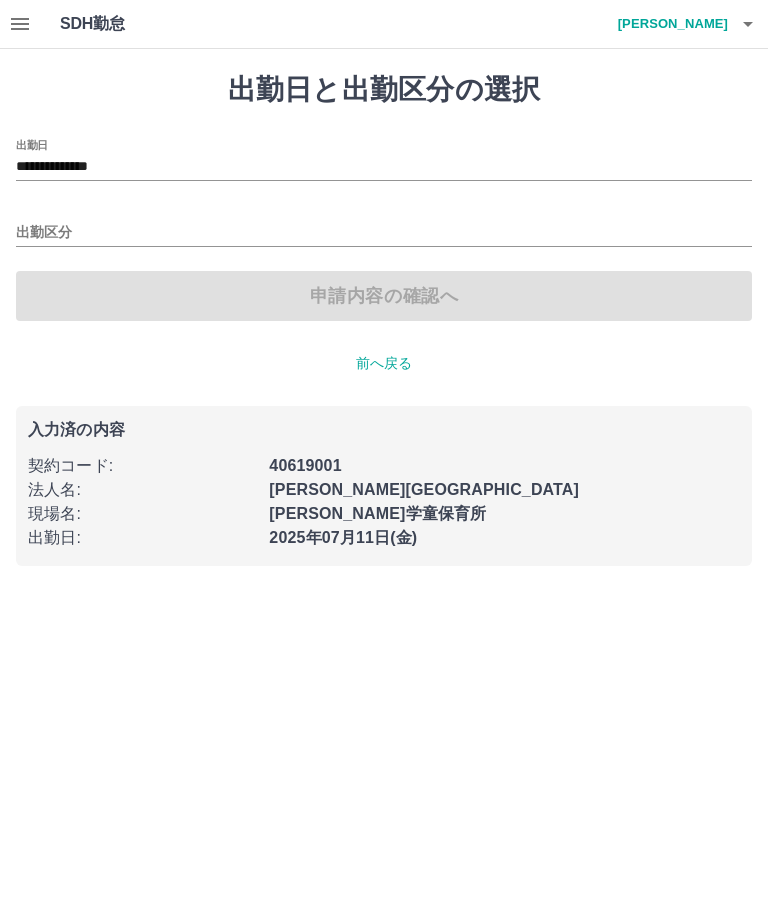 click on "出勤区分" at bounding box center [384, 233] 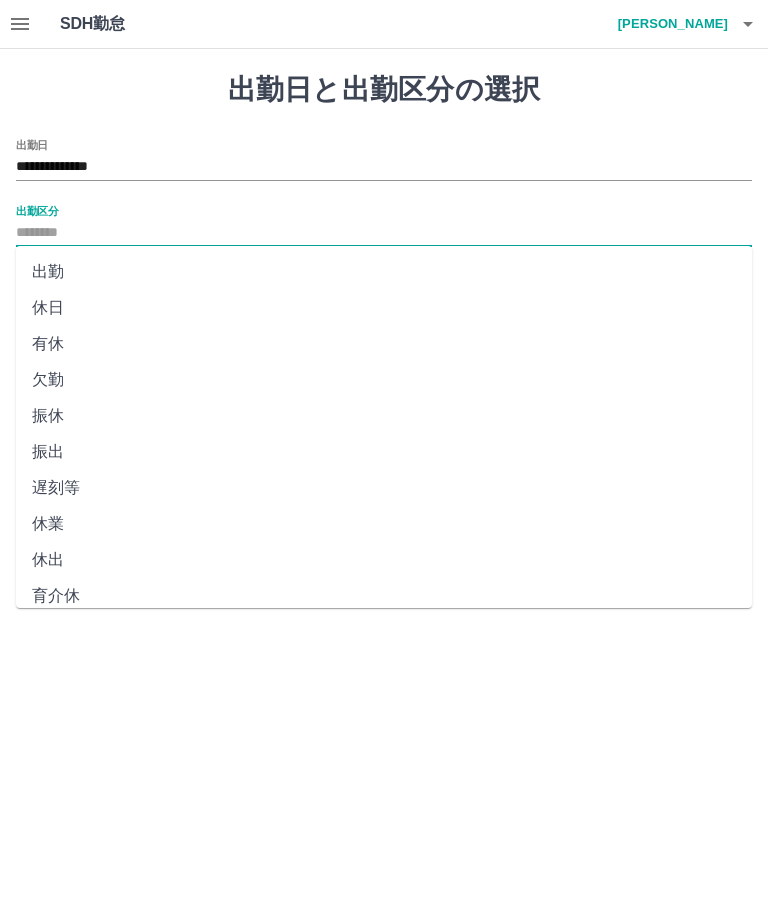 click on "**********" at bounding box center [384, 167] 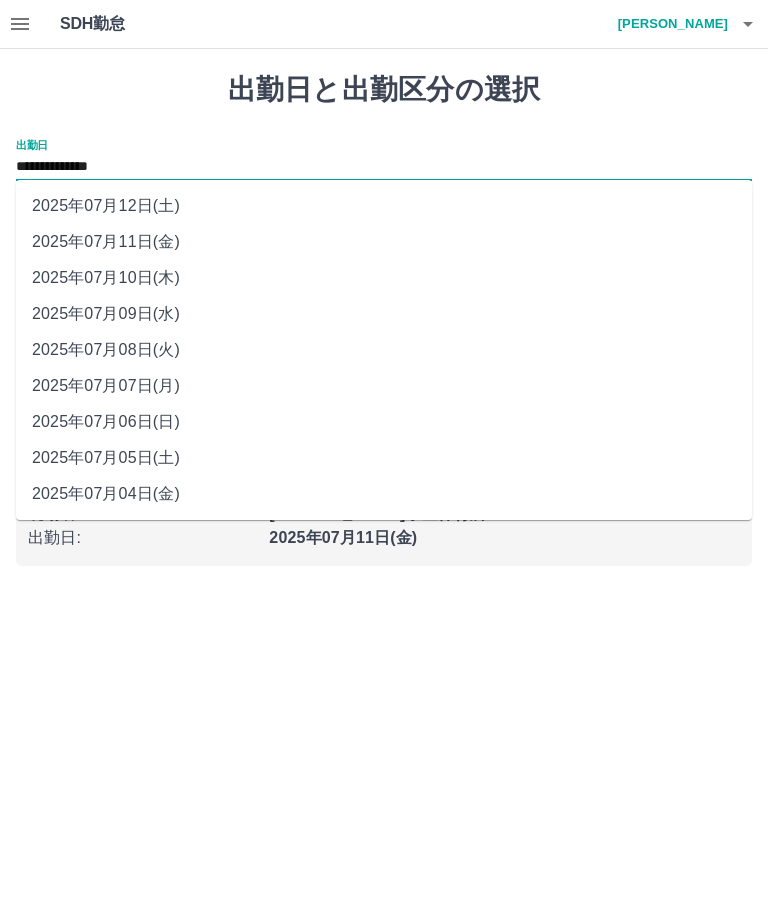 click on "2025年07月07日(月)" at bounding box center (384, 386) 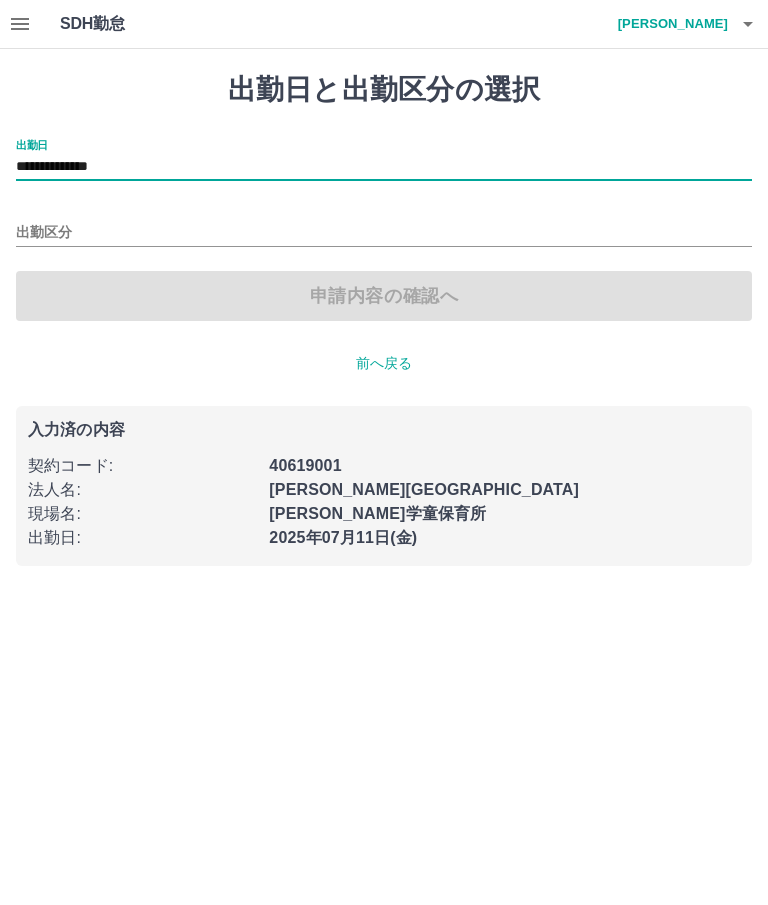 click on "出勤区分" at bounding box center [384, 233] 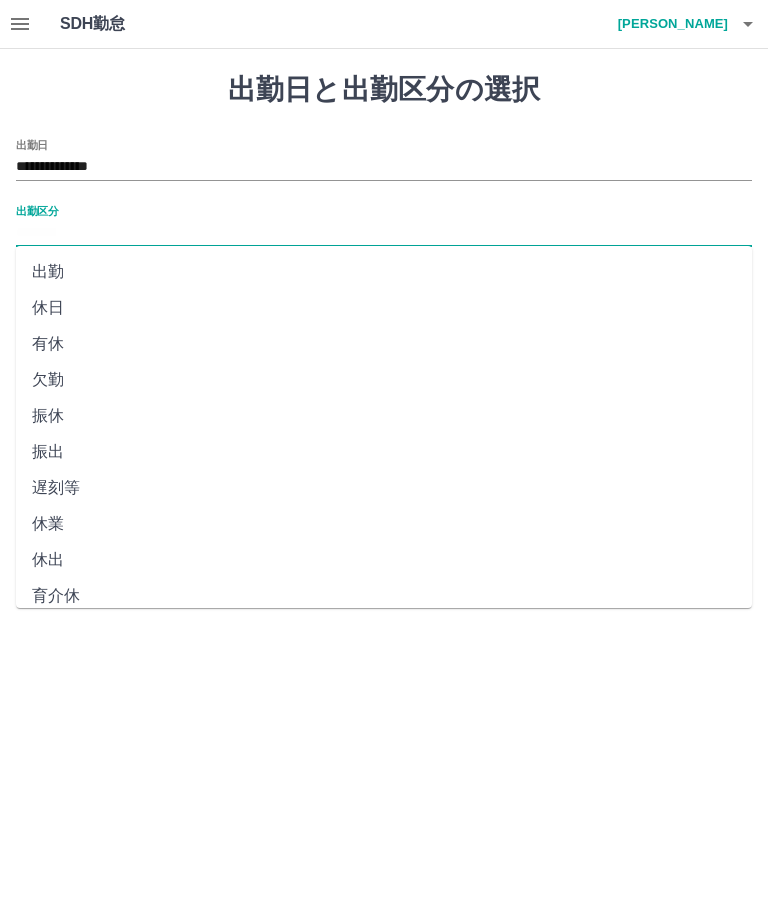 click on "休日" at bounding box center [384, 308] 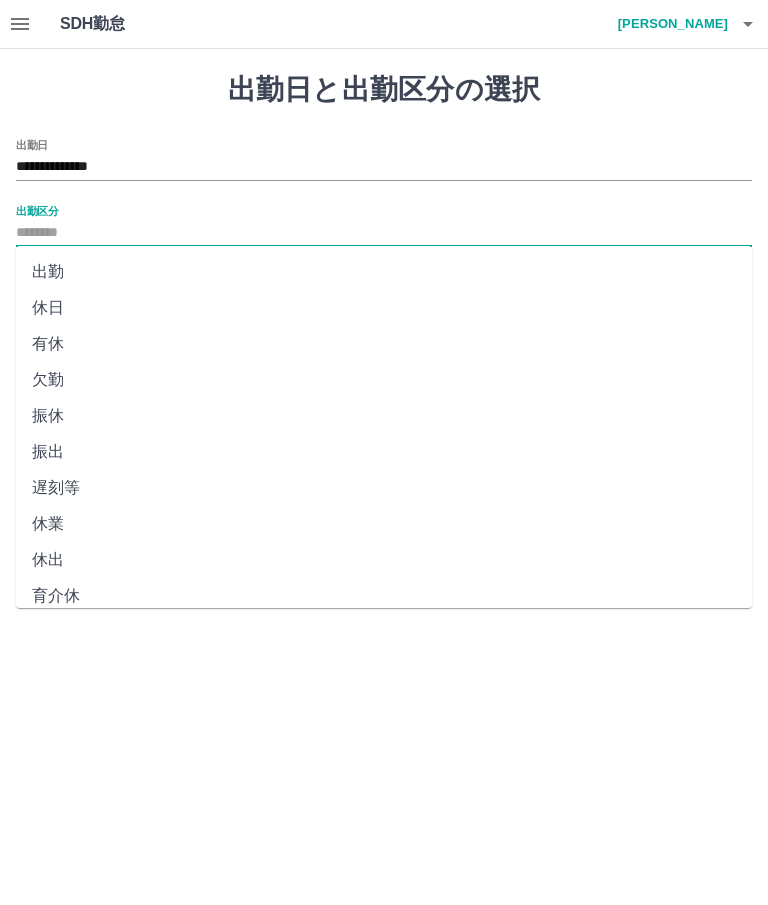 type on "**" 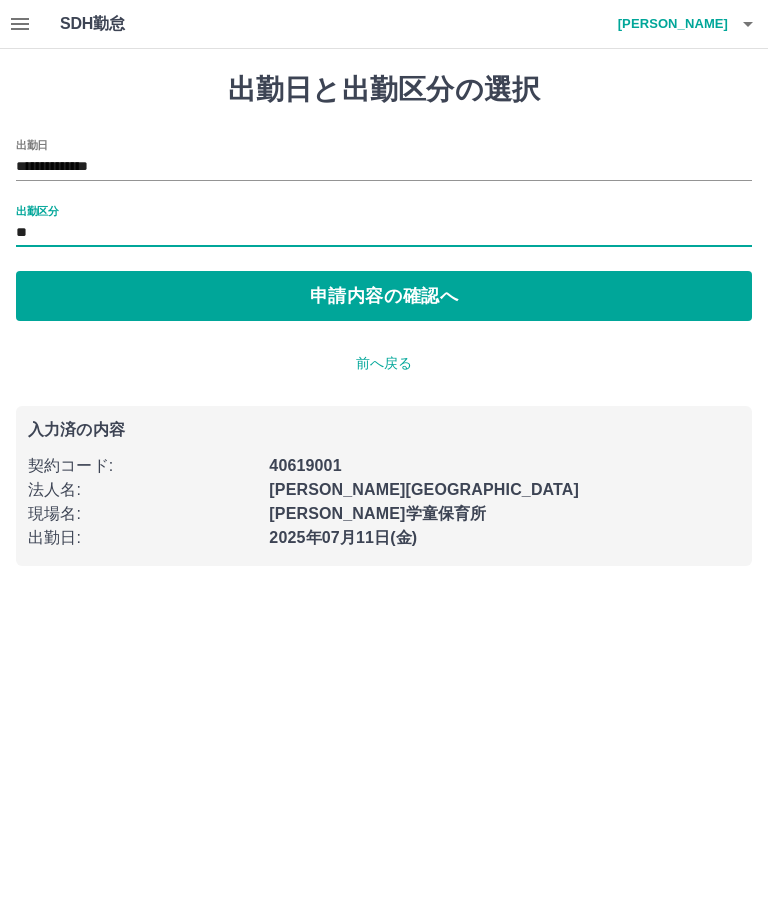 click on "申請内容の確認へ" at bounding box center (384, 296) 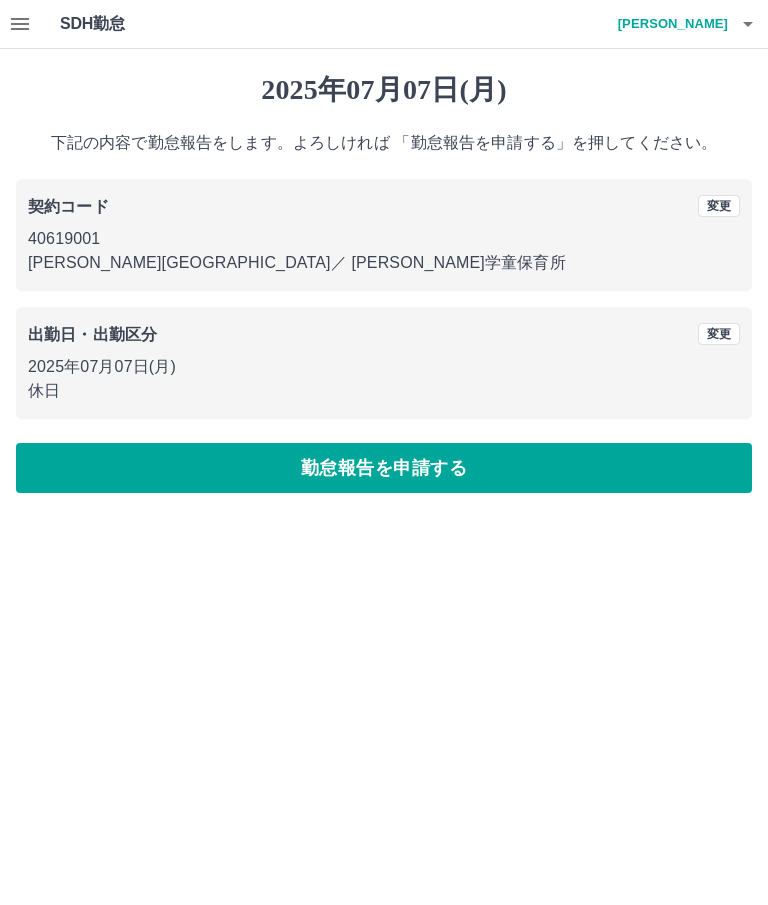 click on "勤怠報告を申請する" at bounding box center (384, 468) 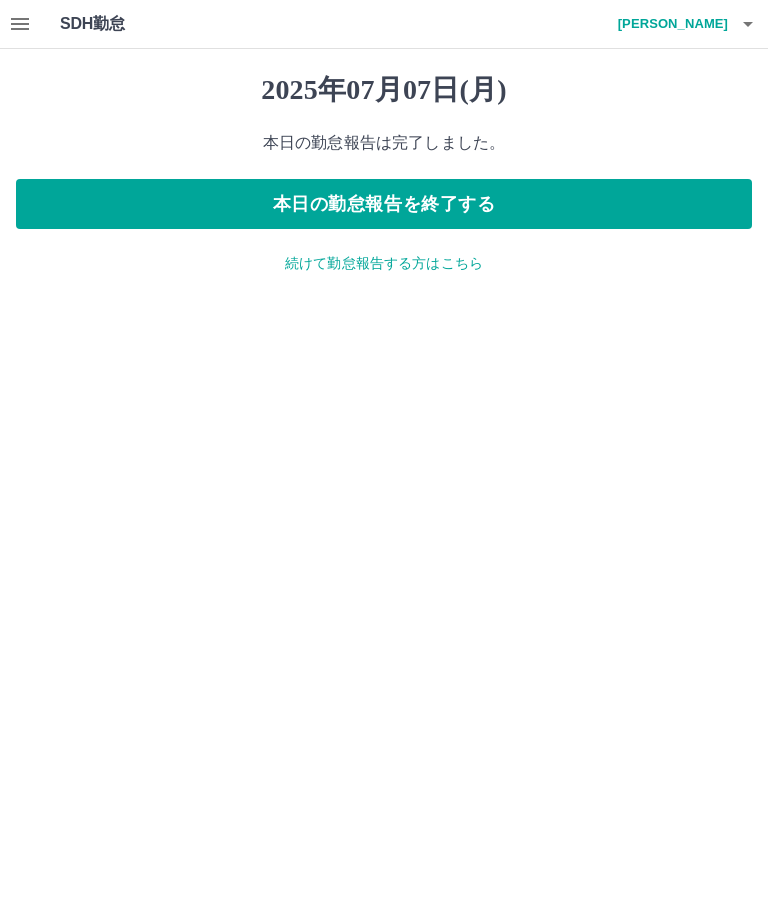 click on "続けて勤怠報告する方はこちら" at bounding box center [384, 263] 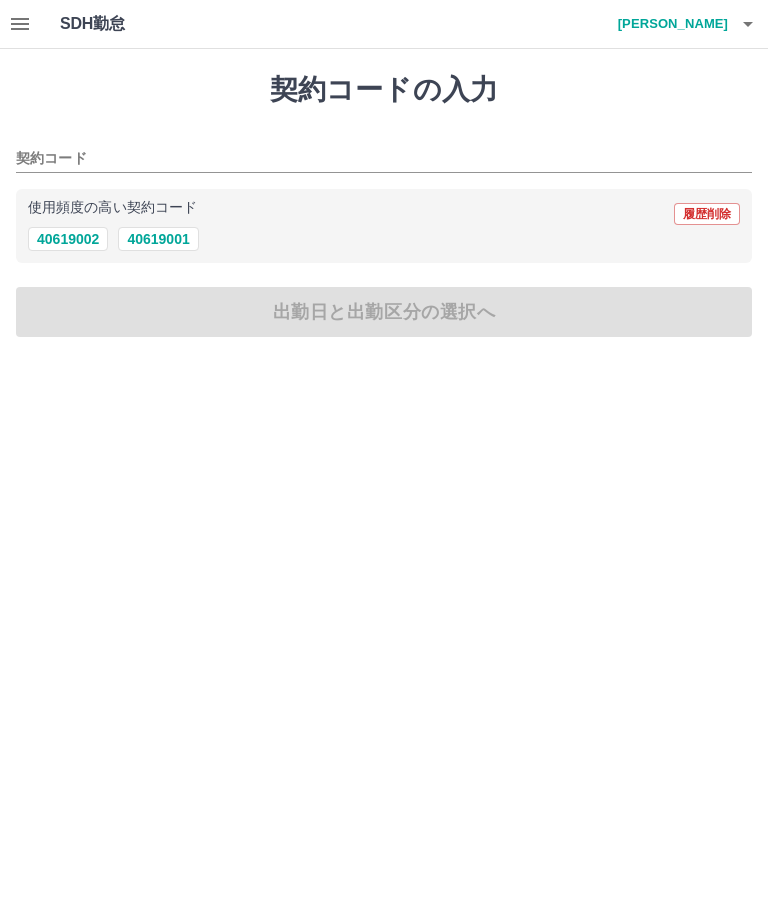 click on "40619001" at bounding box center (158, 239) 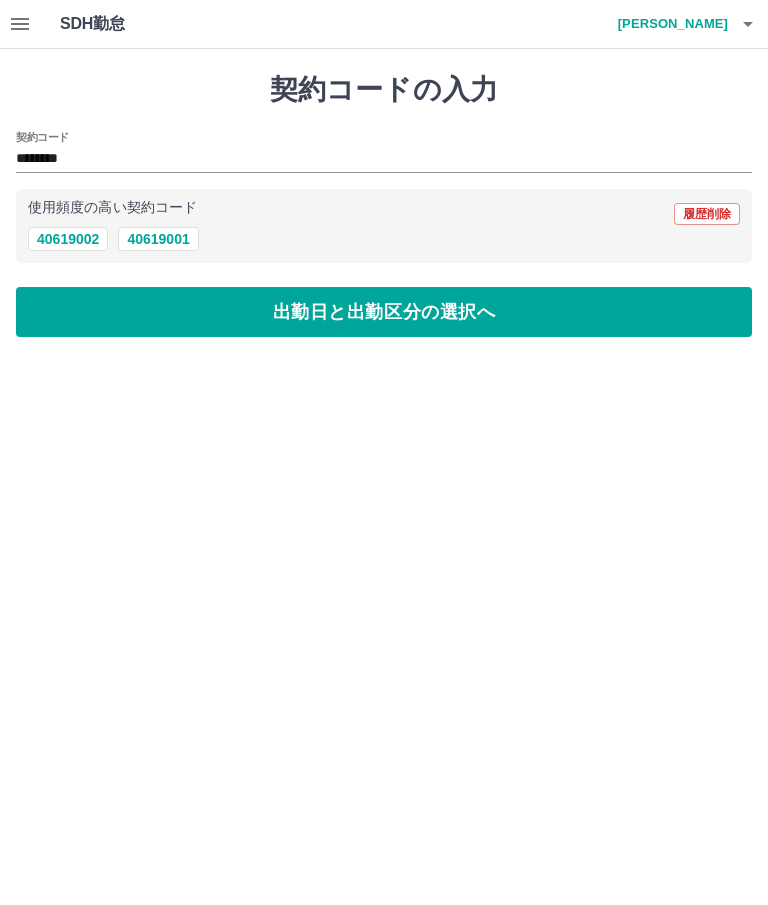 click on "出勤日と出勤区分の選択へ" at bounding box center [384, 312] 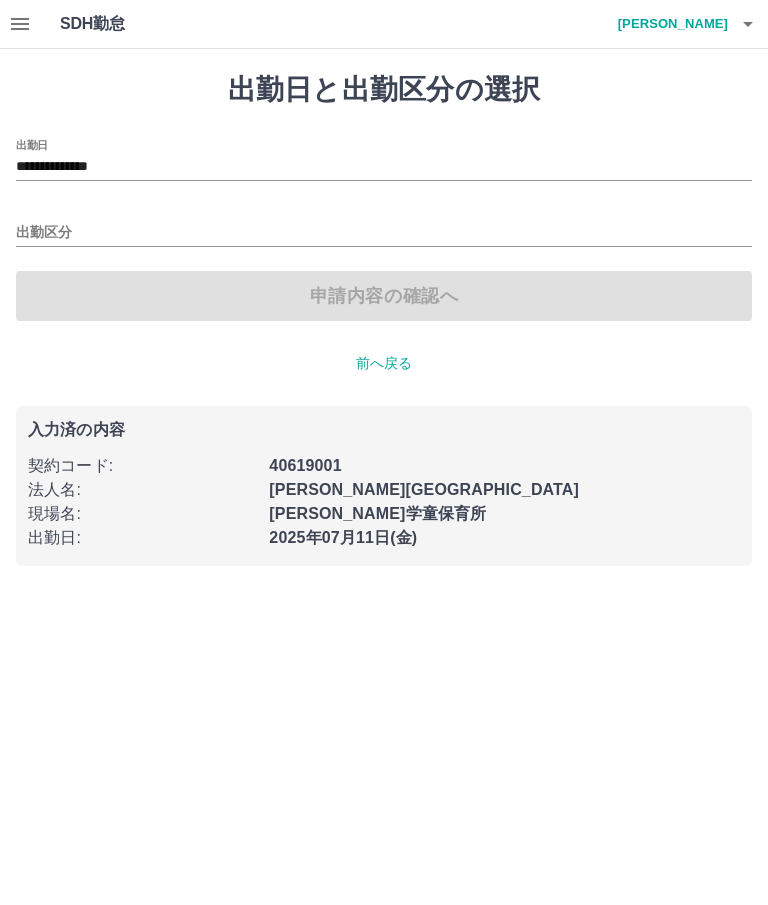 click on "**********" at bounding box center [384, 167] 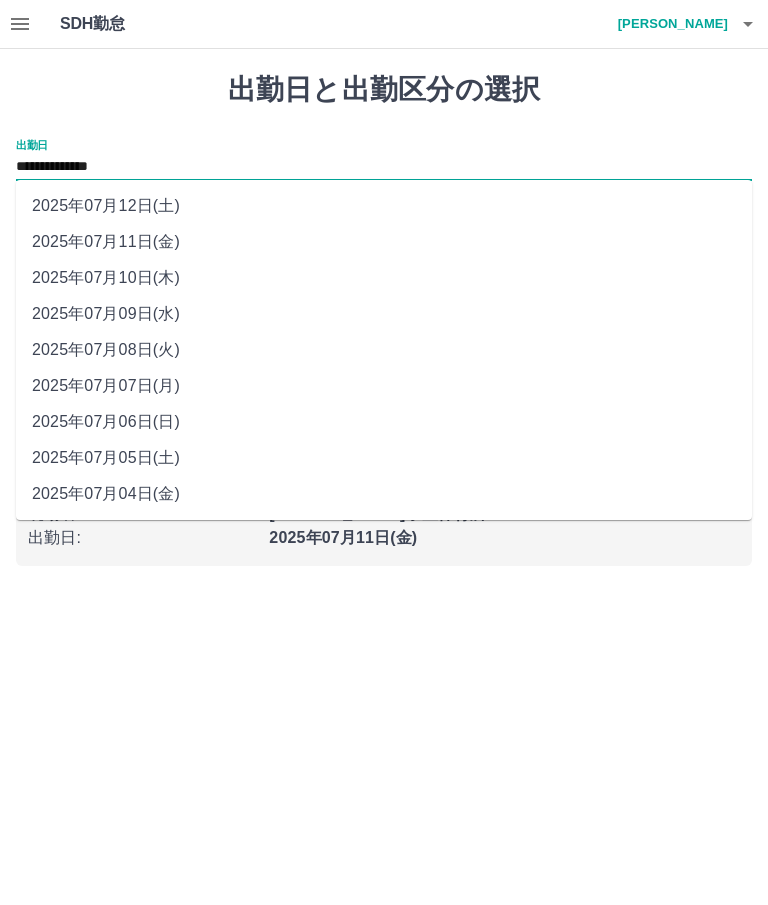 click on "2025年07月06日(日)" at bounding box center [384, 422] 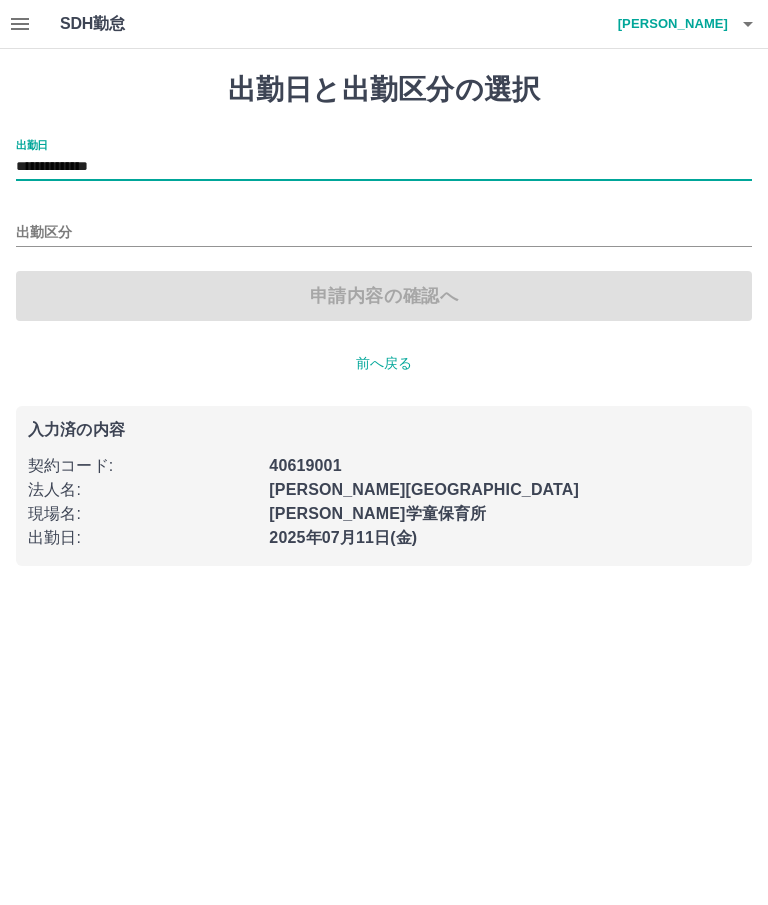 click on "出勤区分" at bounding box center [384, 233] 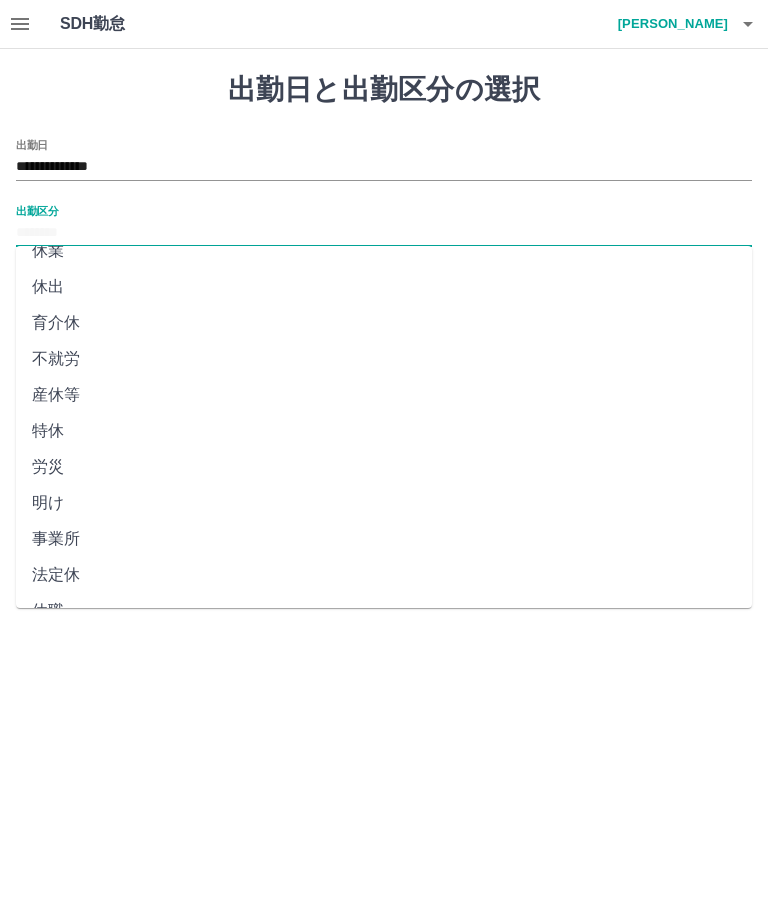 scroll, scrollTop: 272, scrollLeft: 0, axis: vertical 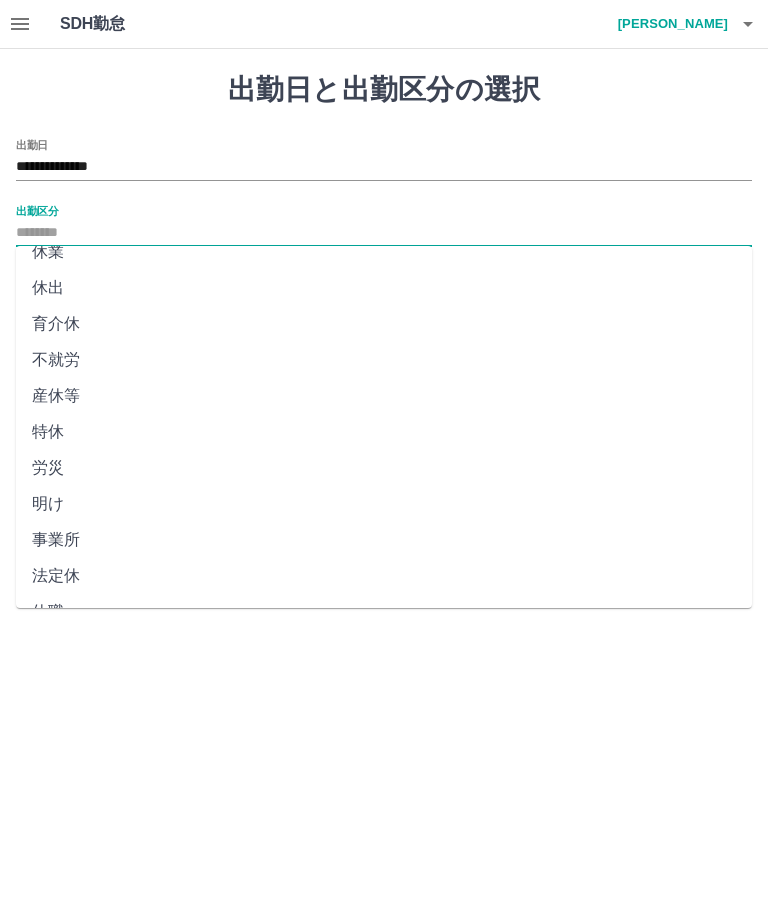click on "法定休" at bounding box center [384, 576] 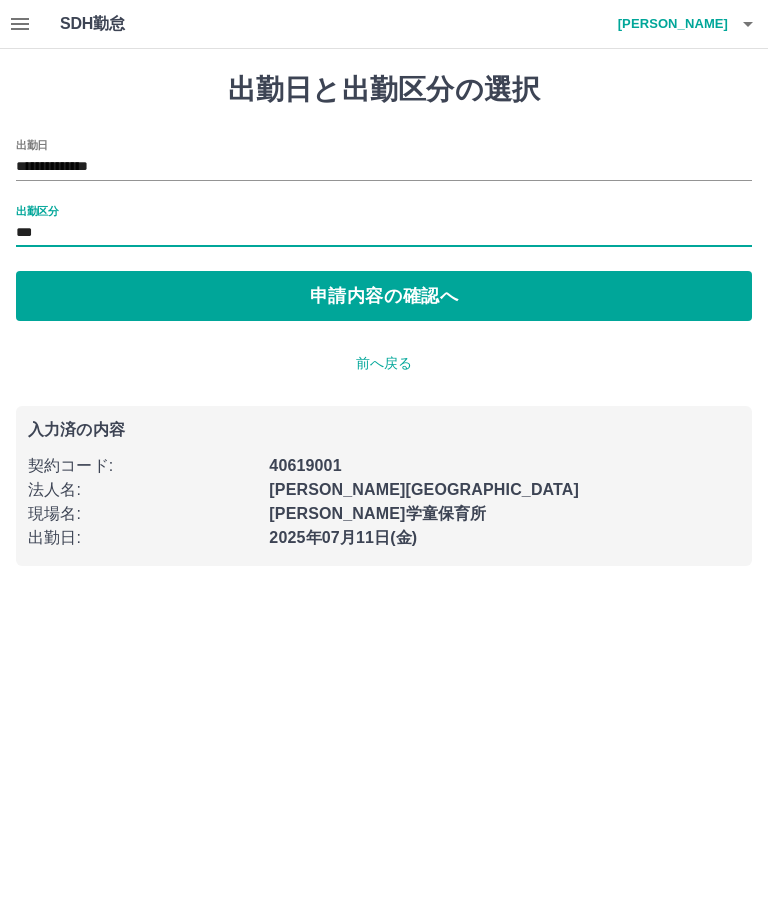 click on "申請内容の確認へ" at bounding box center [384, 296] 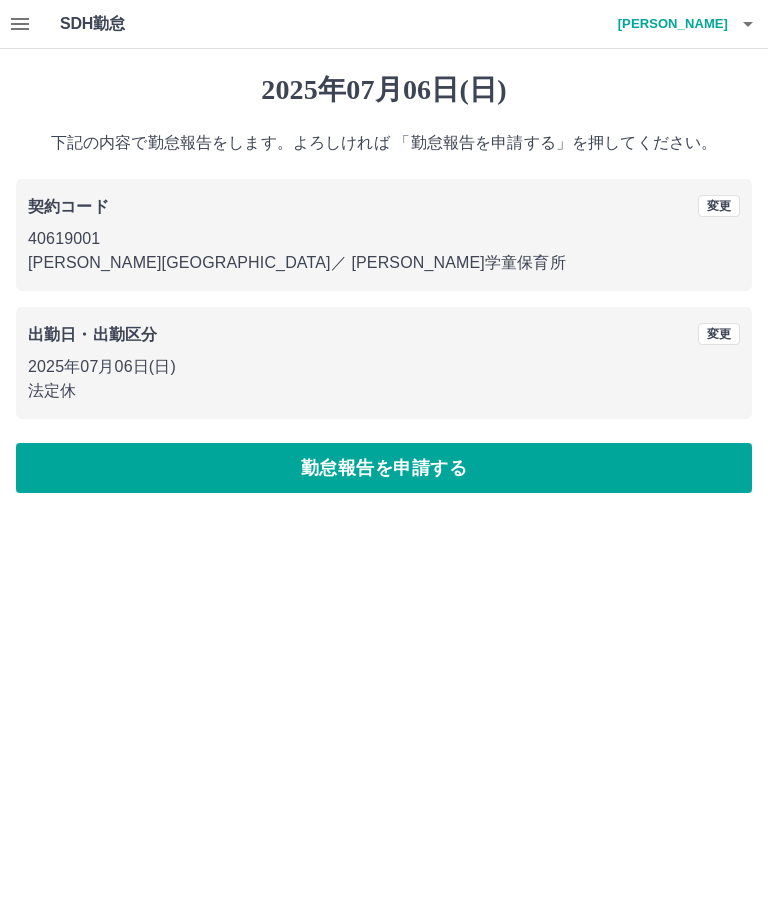 click on "勤怠報告を申請する" at bounding box center [384, 468] 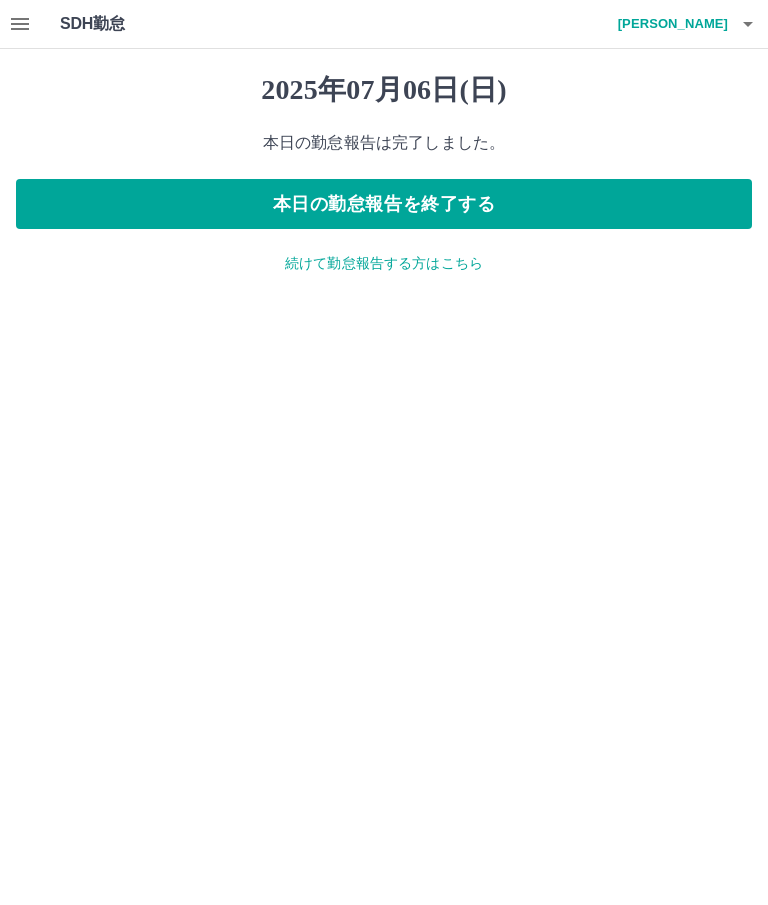 click 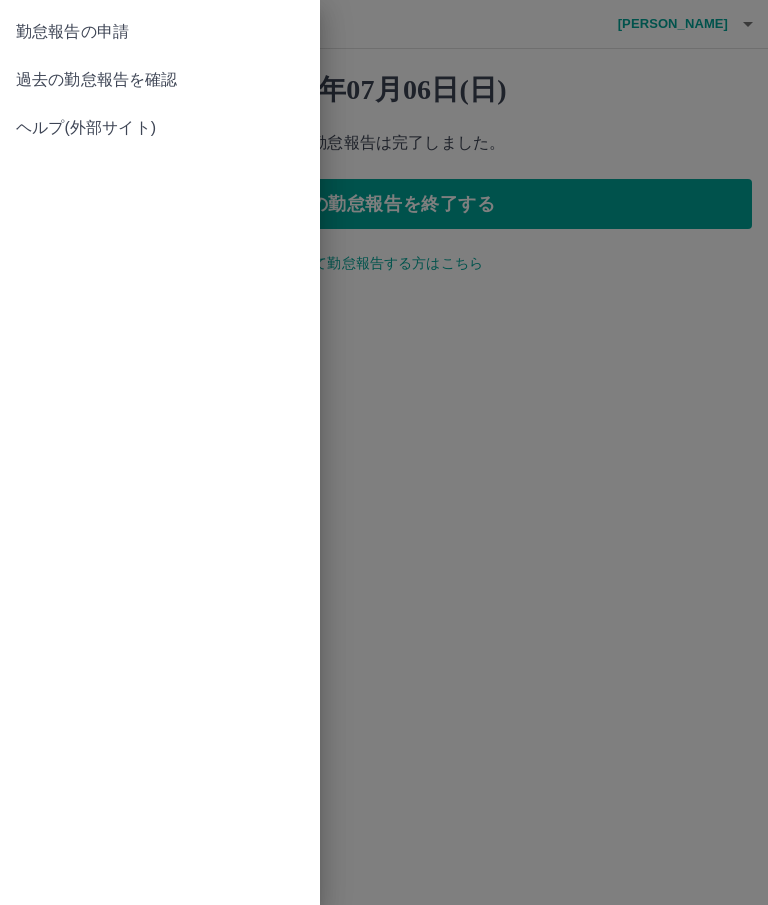 click on "勤怠報告の申請" at bounding box center [160, 32] 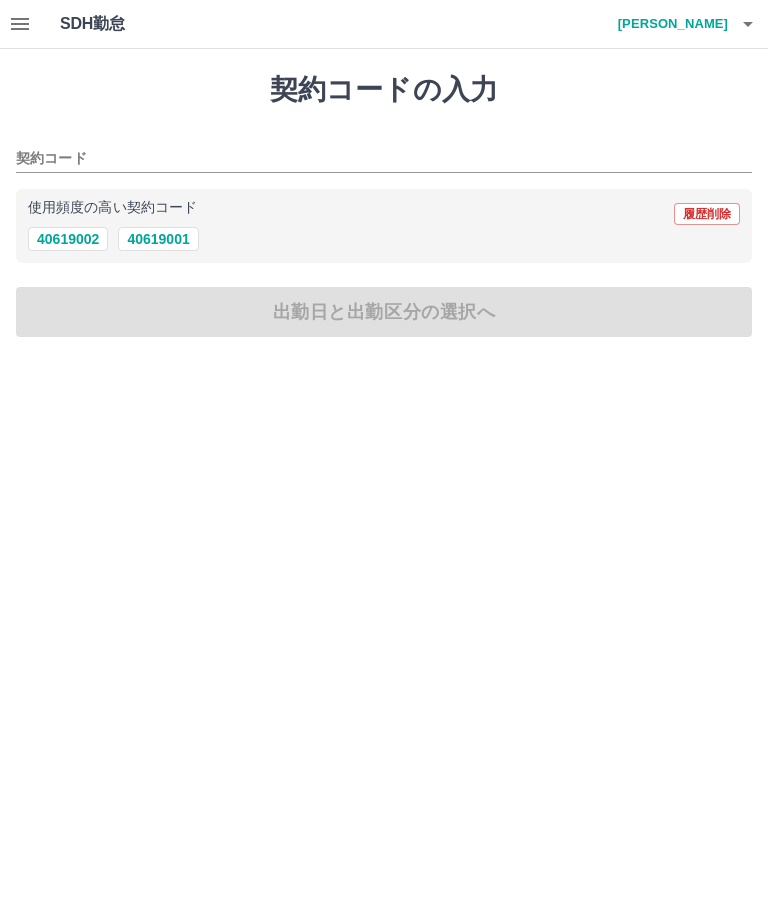 click 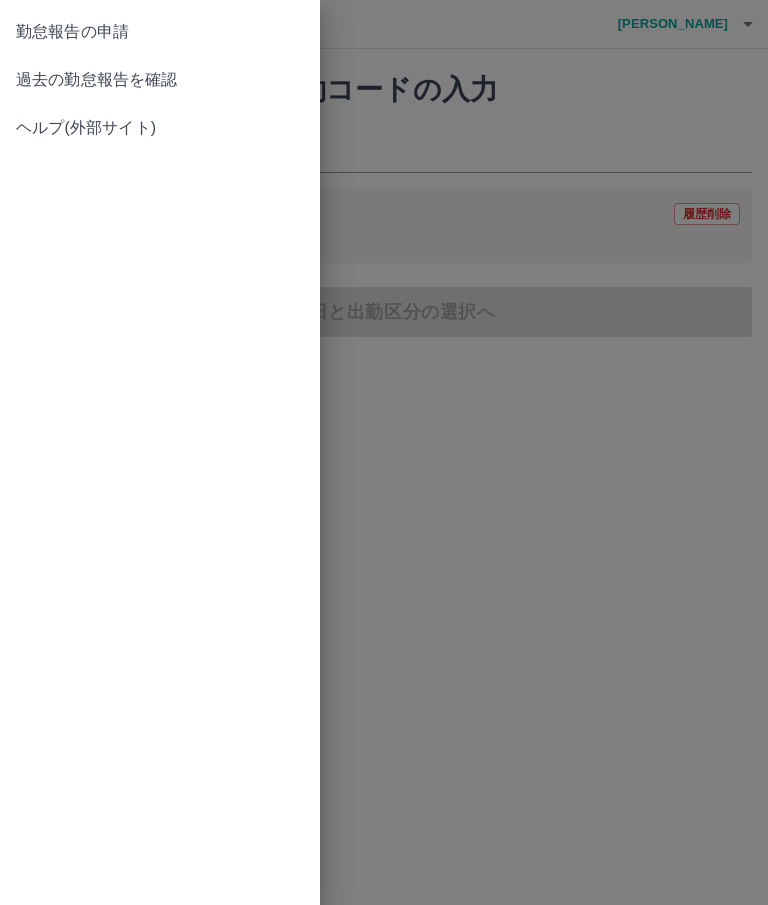 click on "過去の勤怠報告を確認" at bounding box center (160, 80) 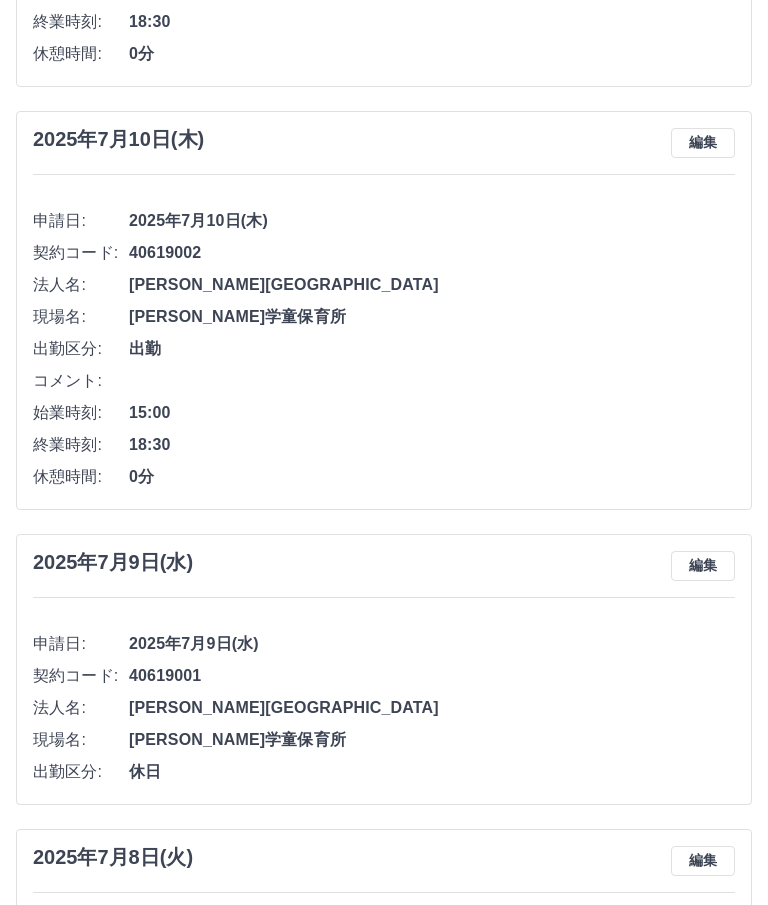 scroll, scrollTop: 0, scrollLeft: 0, axis: both 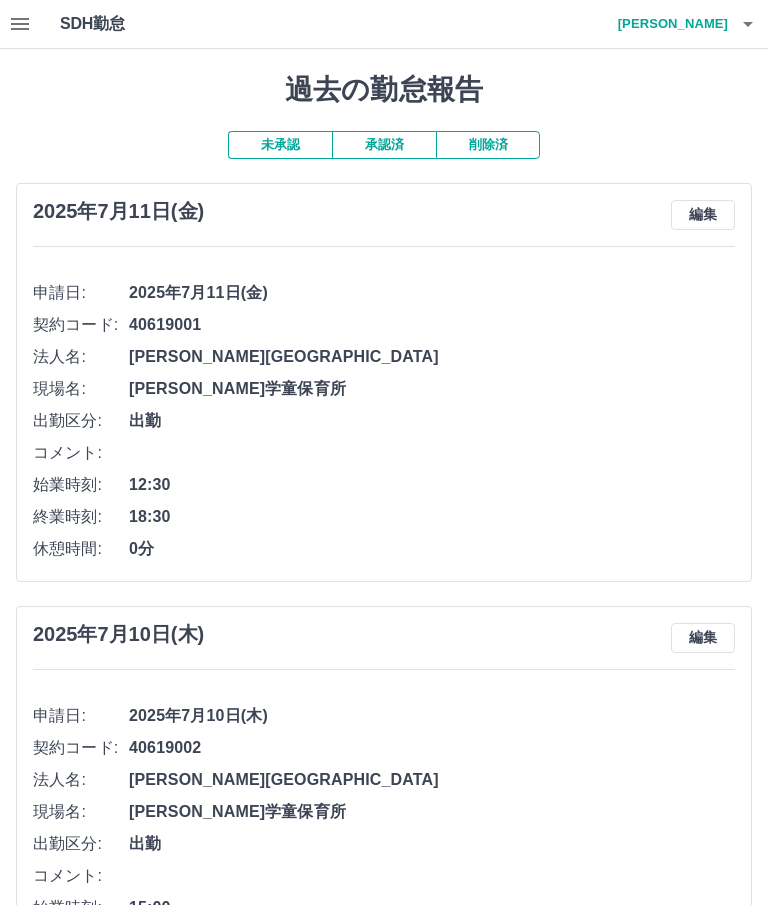 click at bounding box center (748, 24) 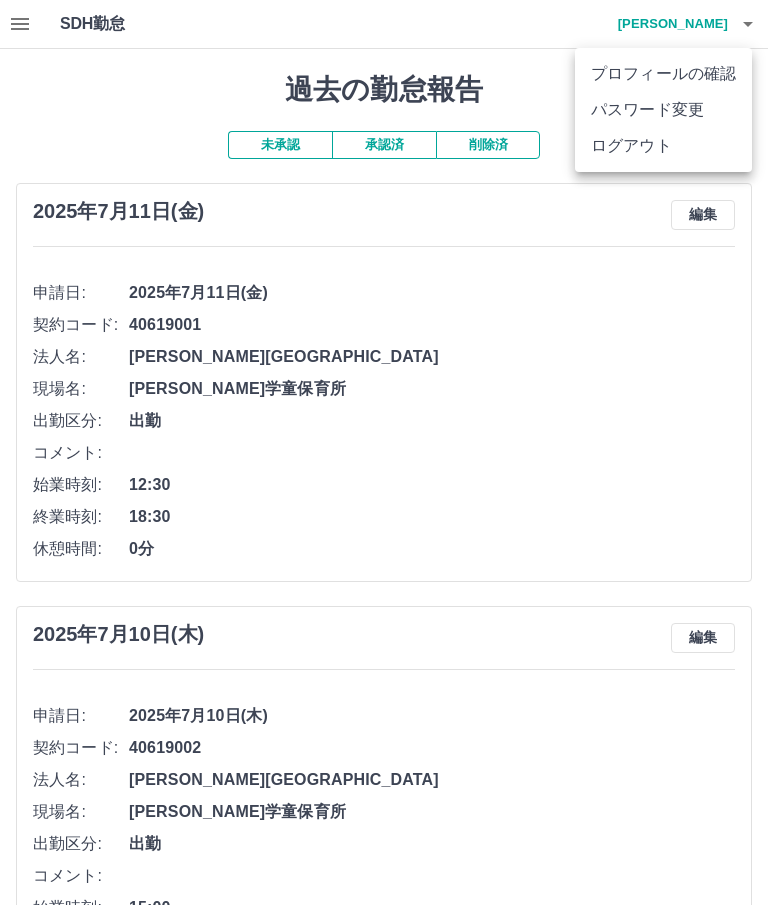 click on "ログアウト" at bounding box center (663, 146) 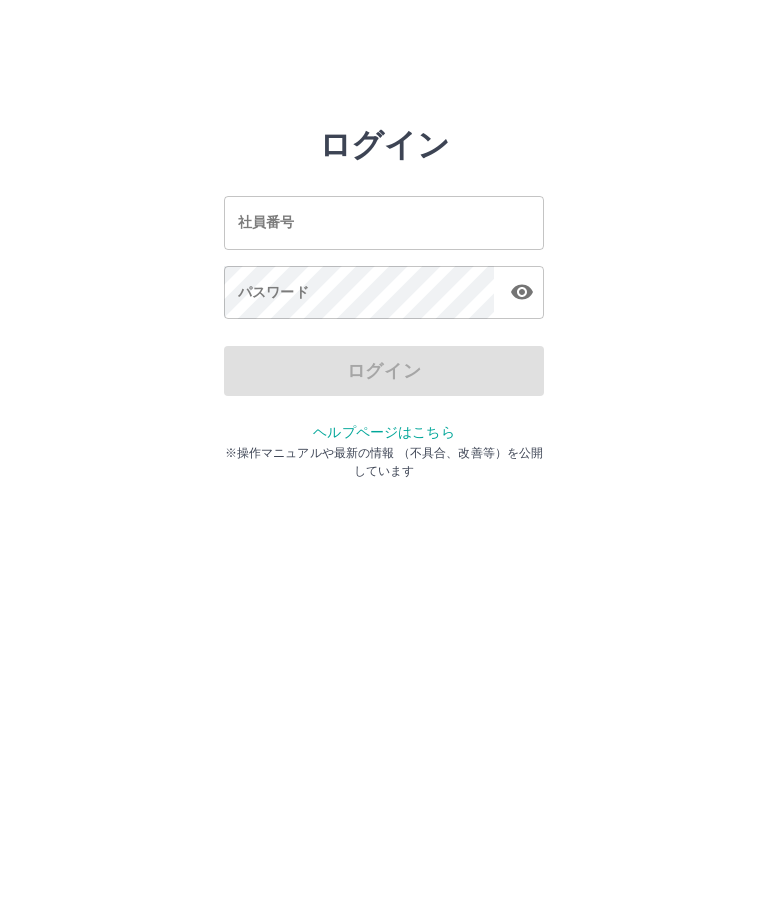 scroll, scrollTop: 0, scrollLeft: 0, axis: both 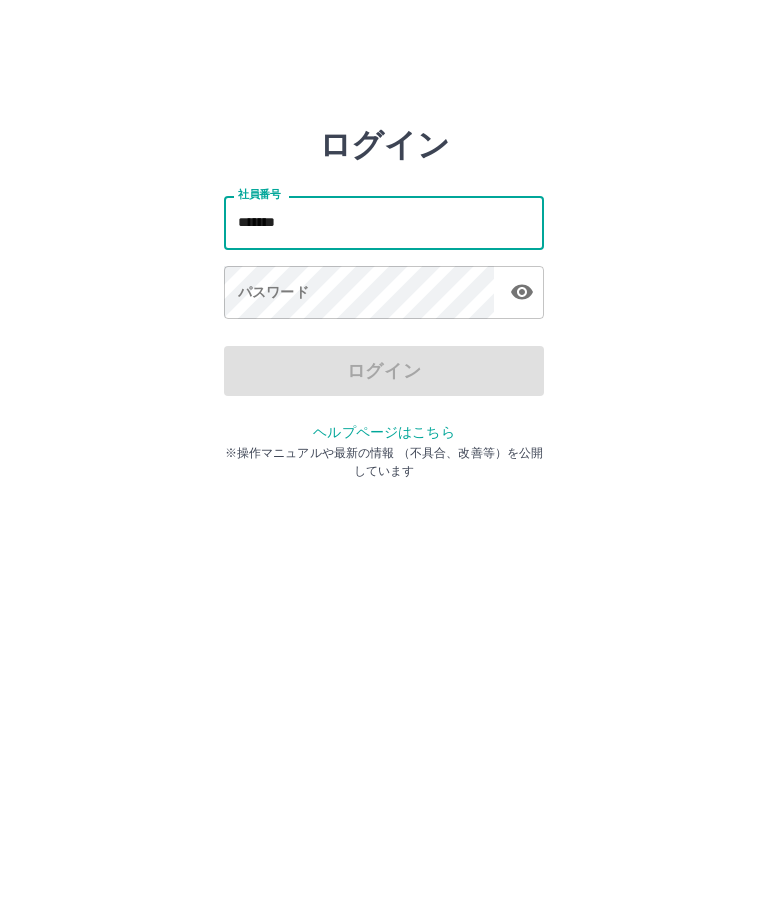 type on "*******" 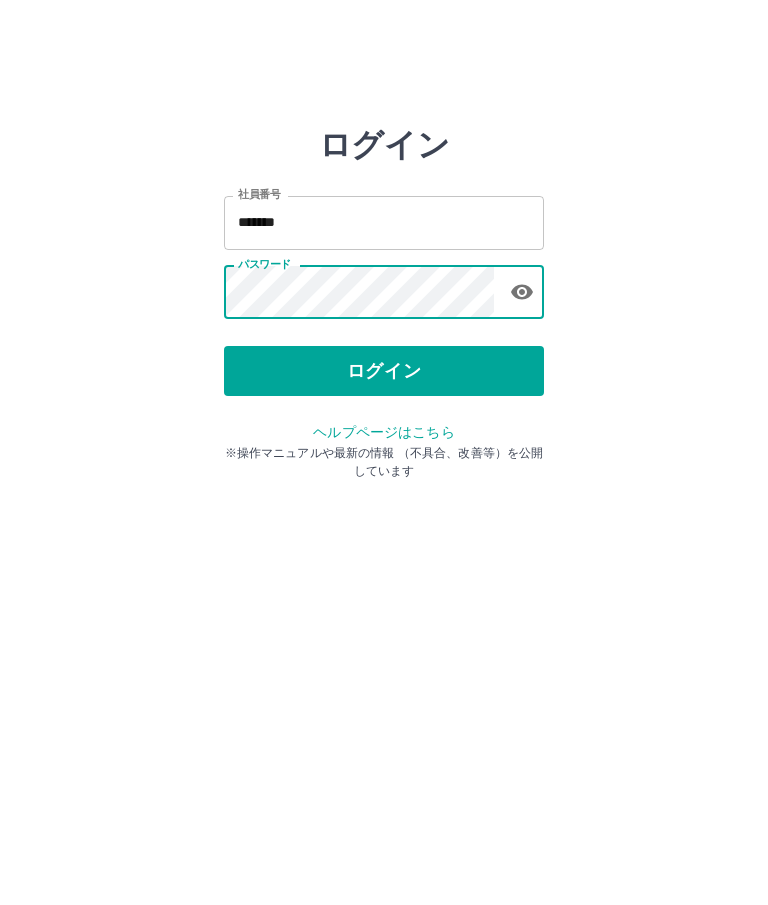 click on "ログイン" at bounding box center [384, 371] 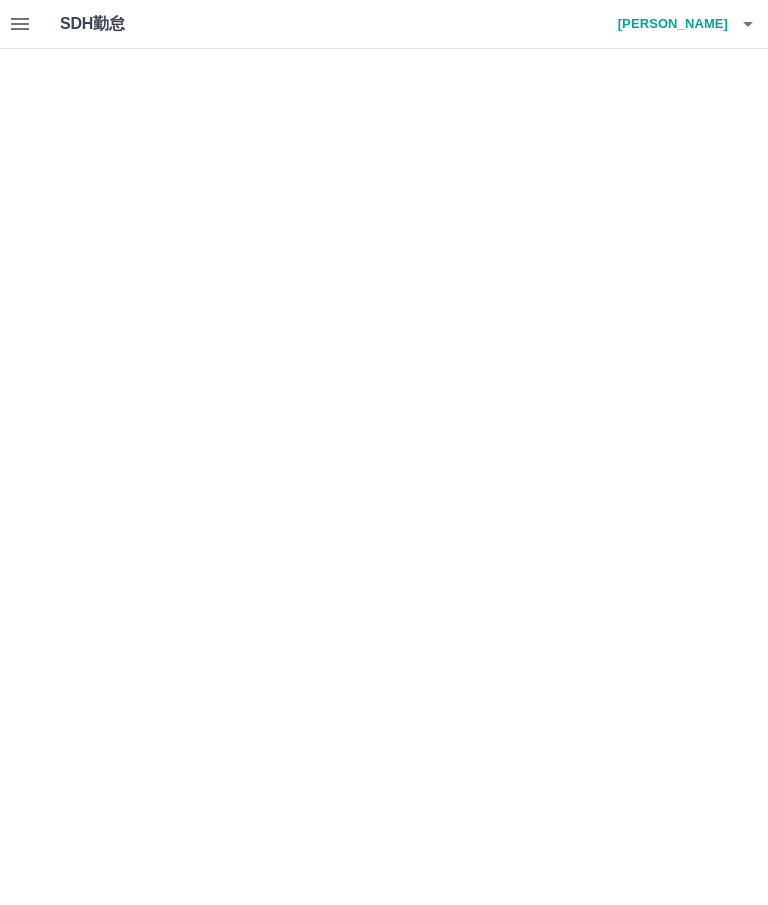 scroll, scrollTop: 0, scrollLeft: 0, axis: both 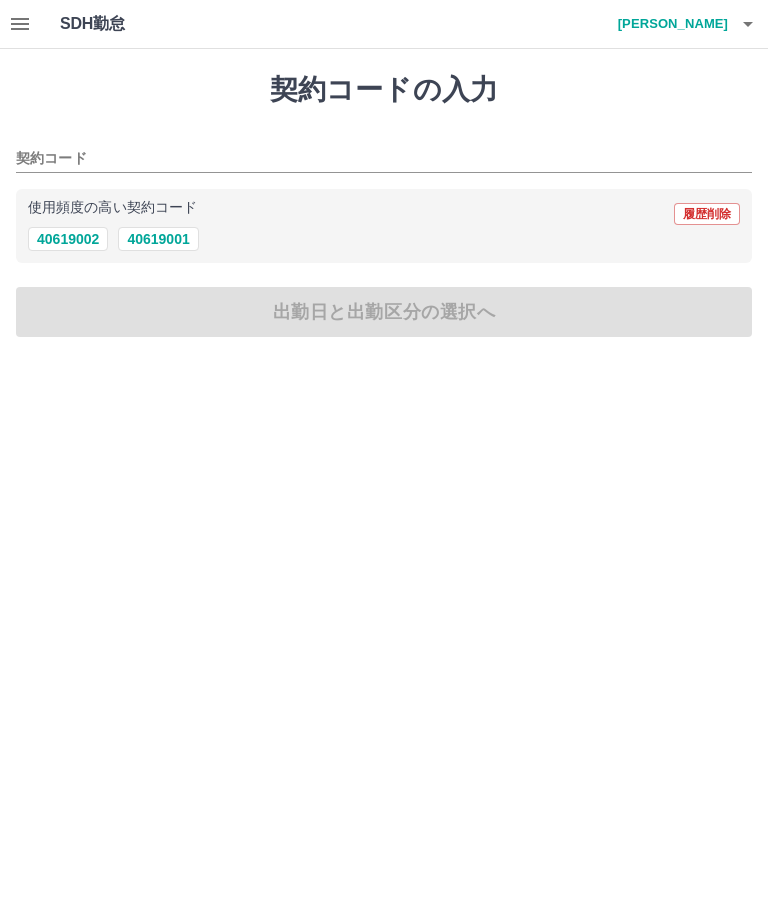 click on "40619001" at bounding box center (158, 239) 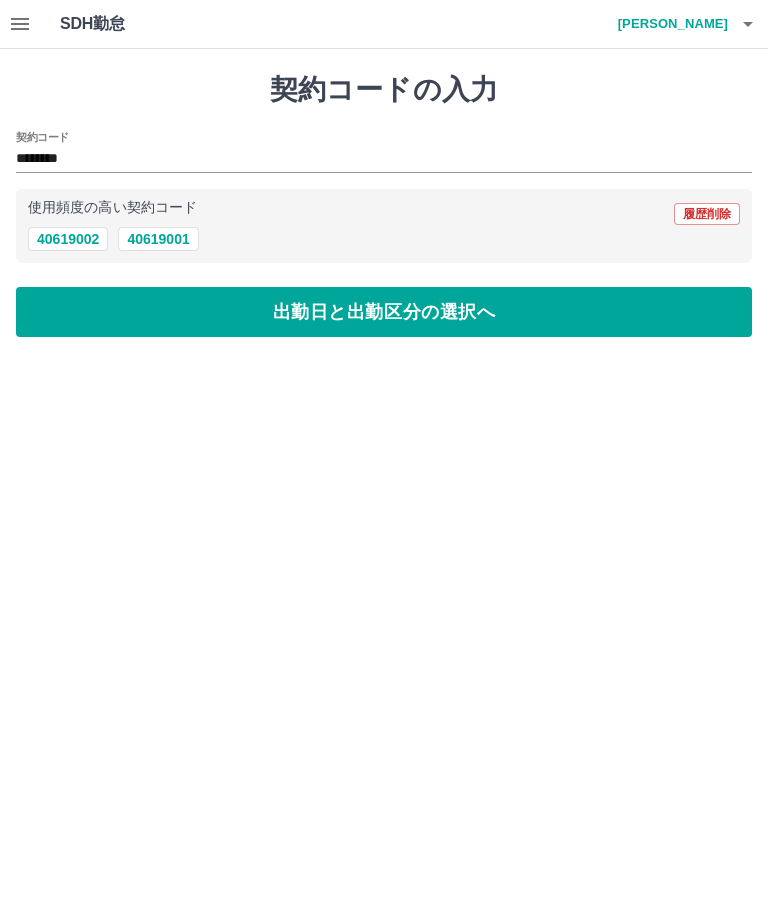 click on "出勤日と出勤区分の選択へ" at bounding box center [384, 312] 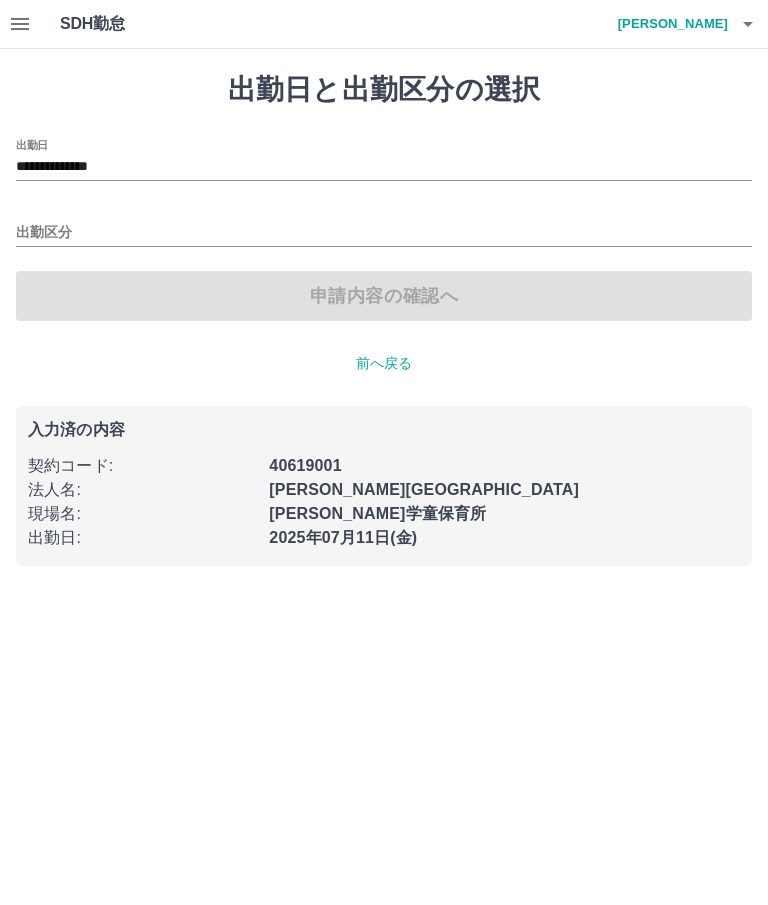 click on "出勤区分" at bounding box center [384, 233] 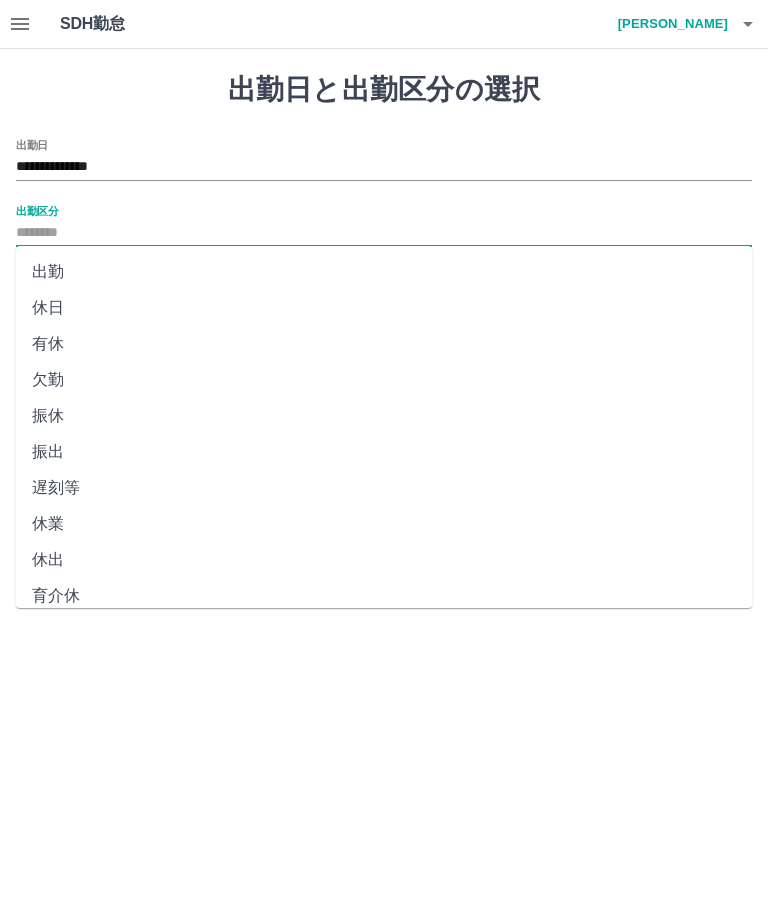 click on "出勤" at bounding box center (384, 272) 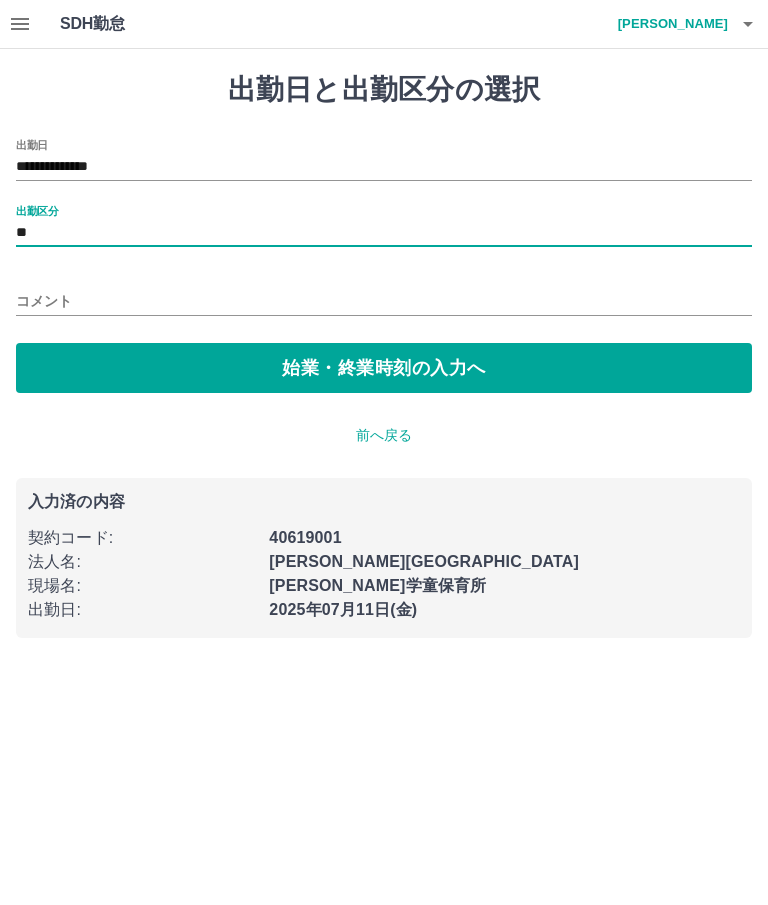 click on "始業・終業時刻の入力へ" at bounding box center [384, 368] 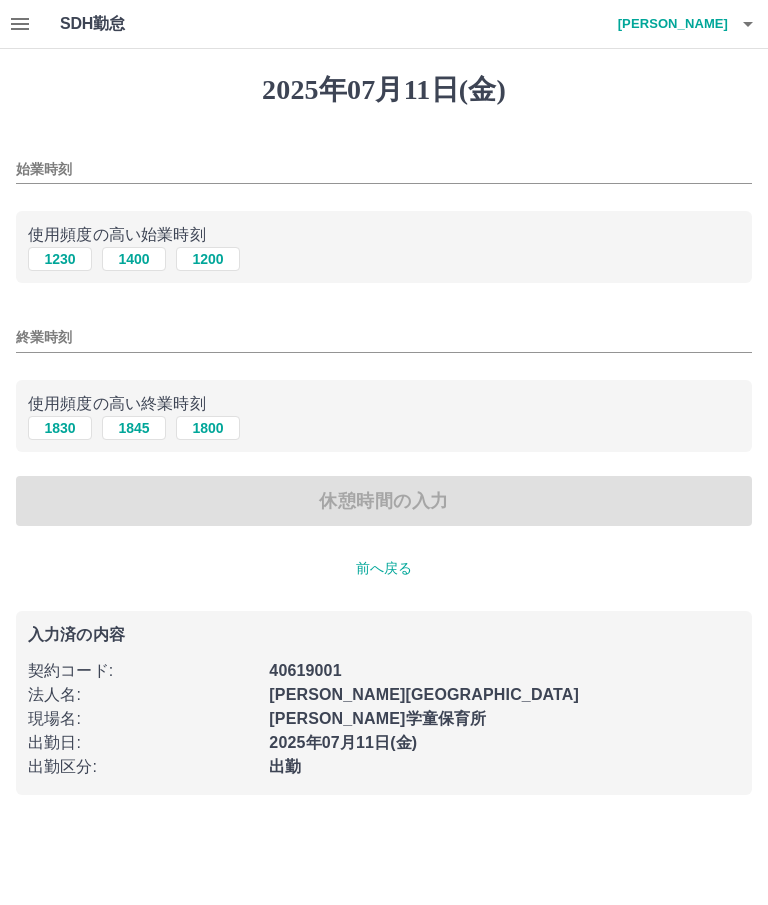 click on "1230" at bounding box center (60, 259) 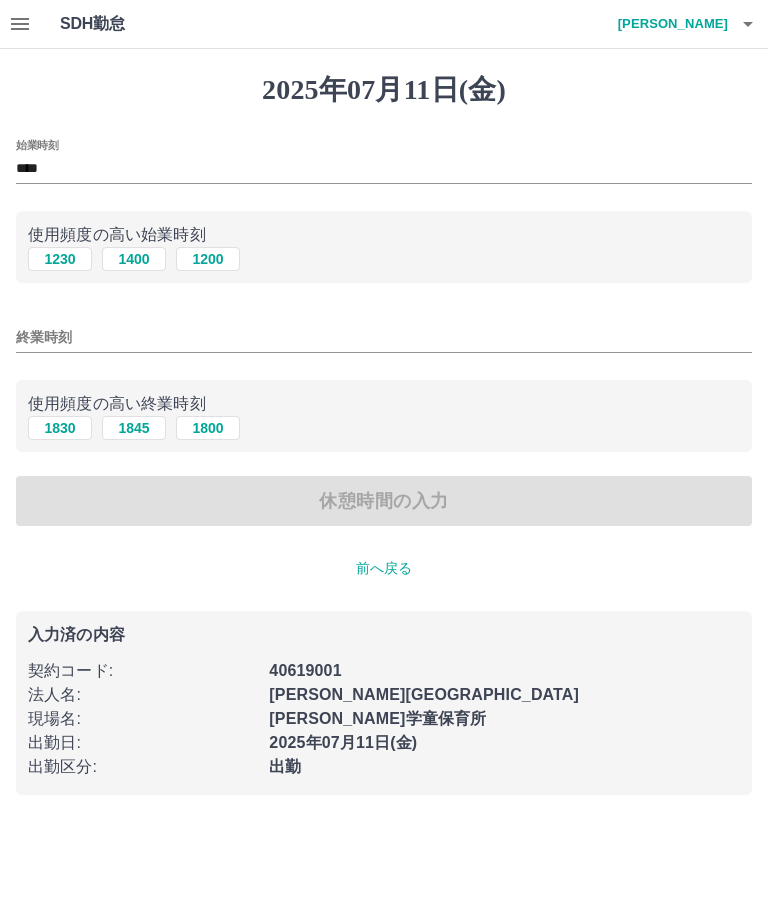 click on "始業時刻 **** 使用頻度の高い始業時刻 1230 1400 1200 終業時刻 使用頻度の高い終業時刻 1830 1845 1800 休憩時間の入力" at bounding box center [384, 333] 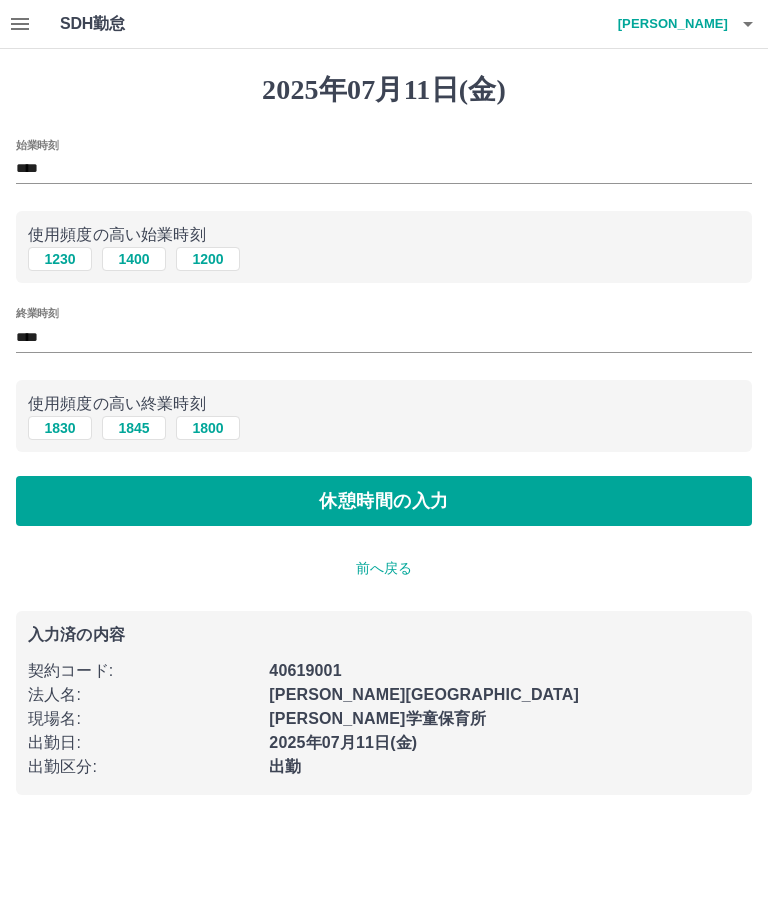 click on "休憩時間の入力" at bounding box center [384, 501] 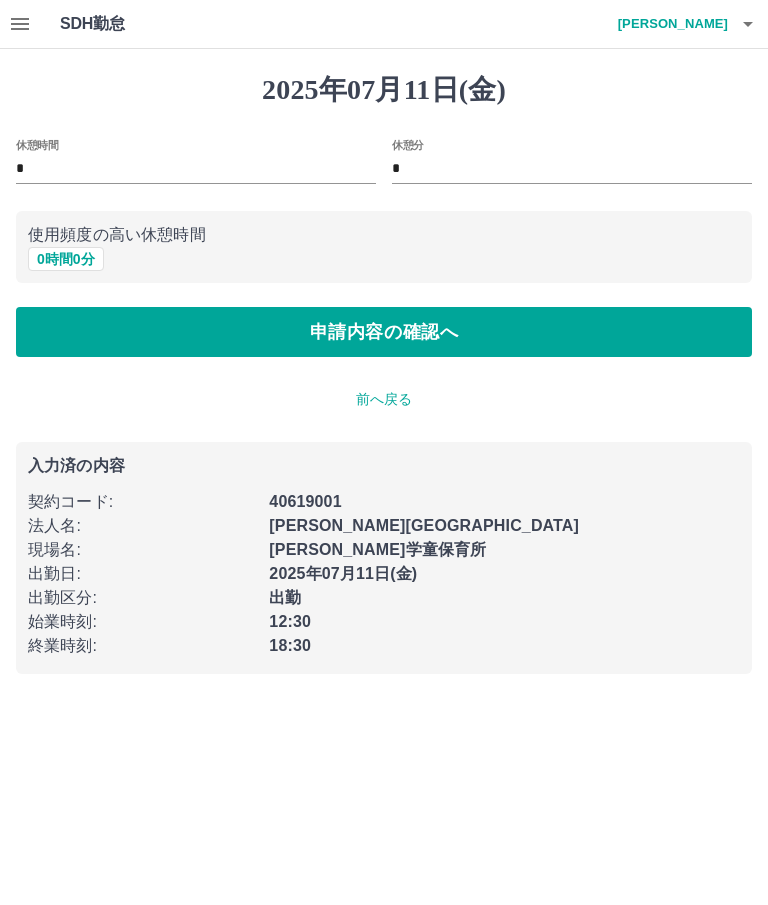 click on "申請内容の確認へ" at bounding box center (384, 332) 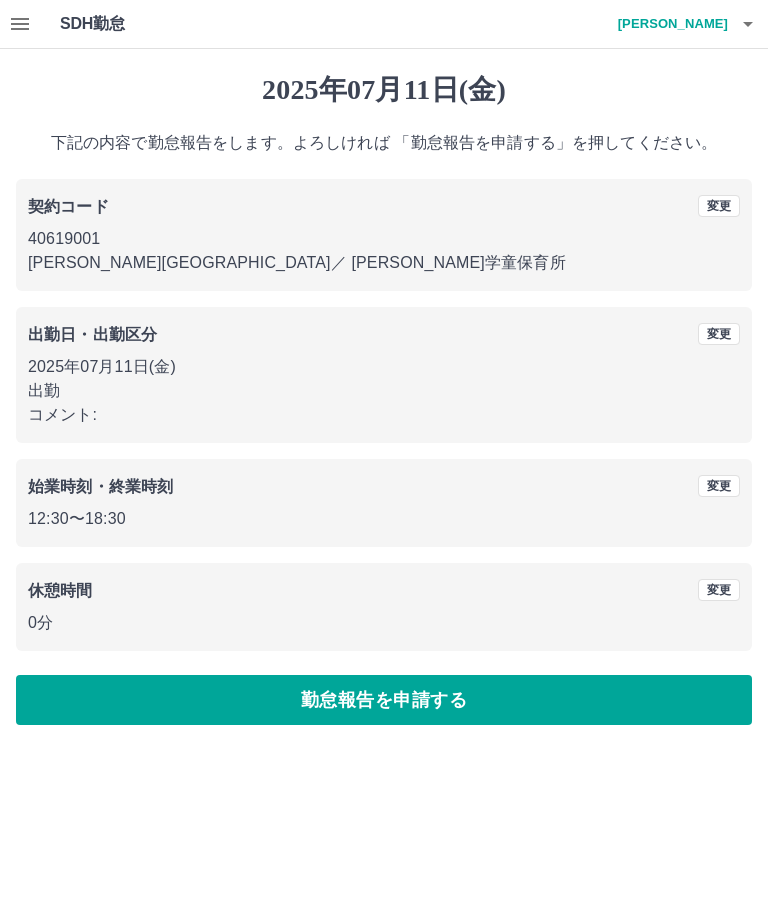 click on "勤怠報告を申請する" at bounding box center (384, 700) 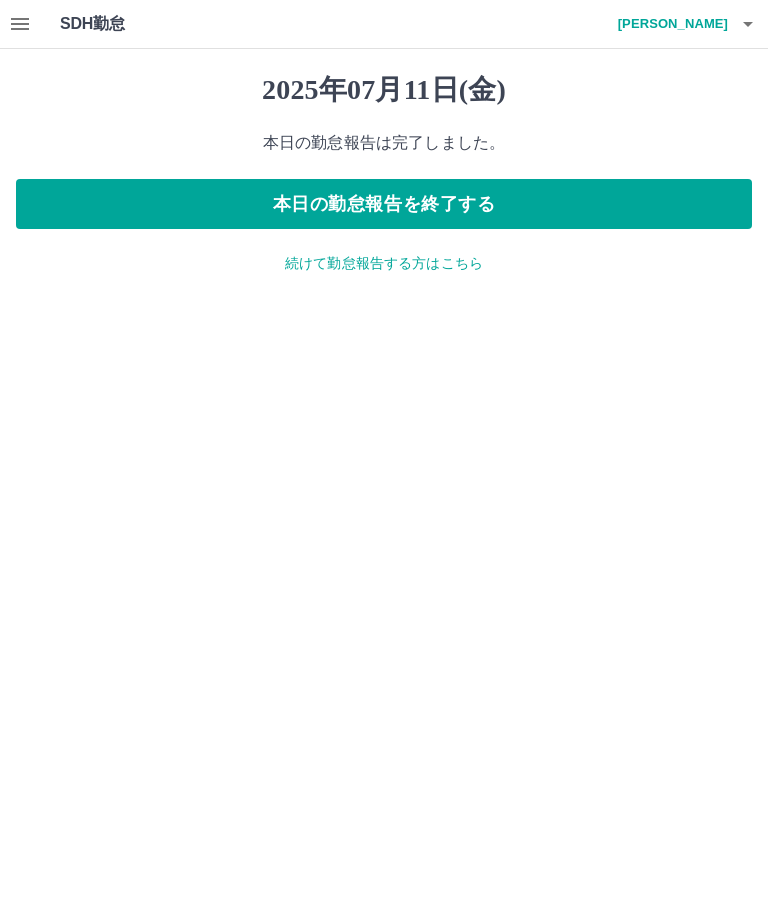 click on "本日の勤怠報告を終了する" at bounding box center [384, 204] 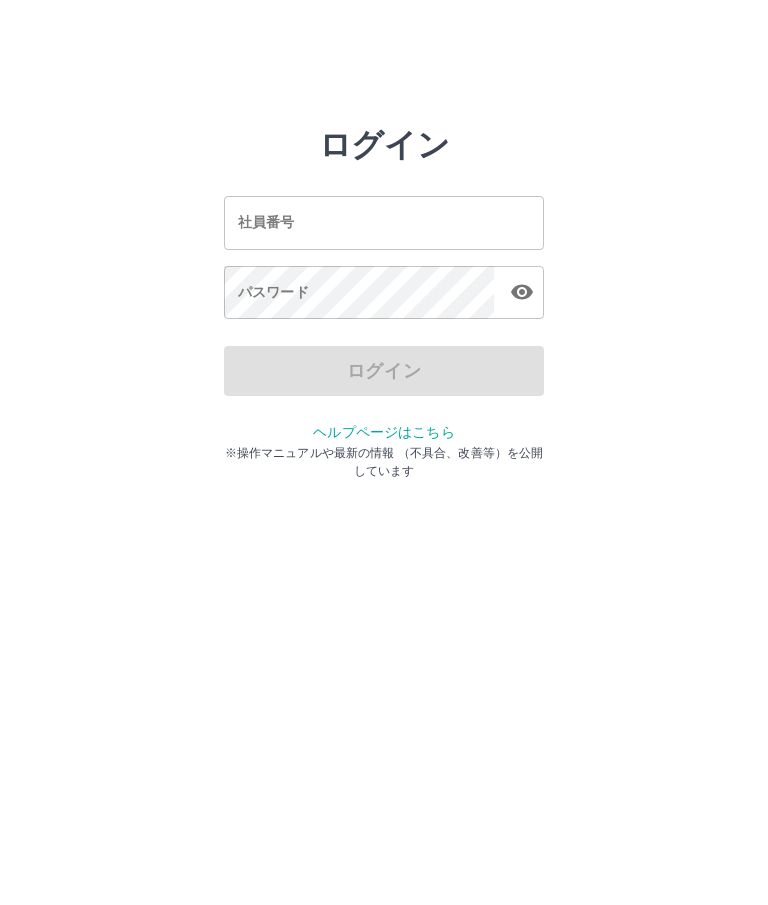 scroll, scrollTop: 0, scrollLeft: 0, axis: both 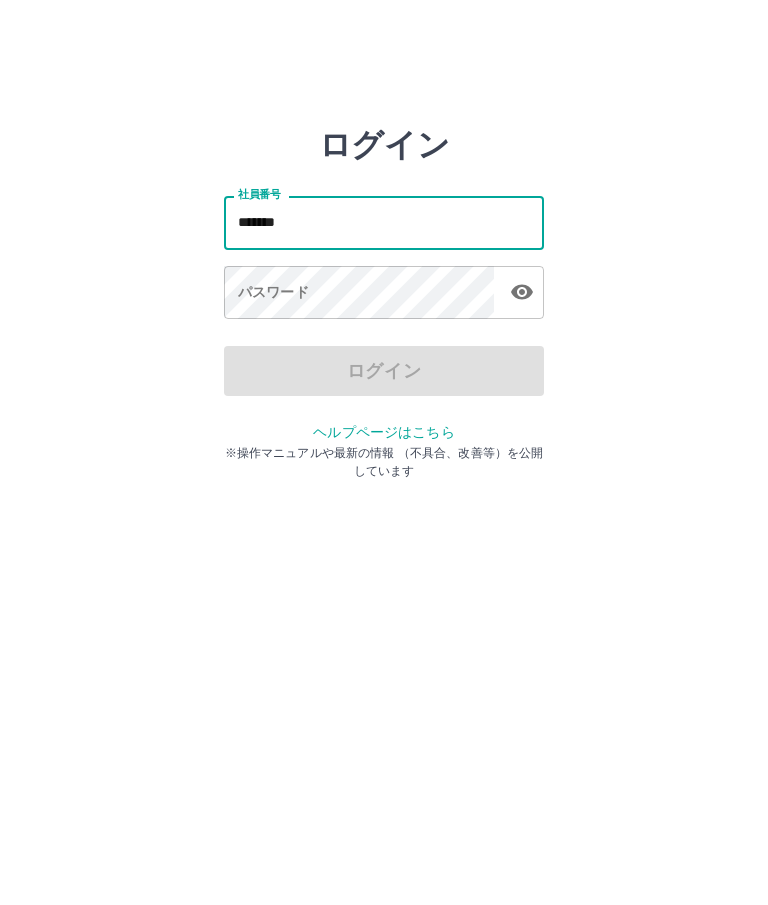 type on "*******" 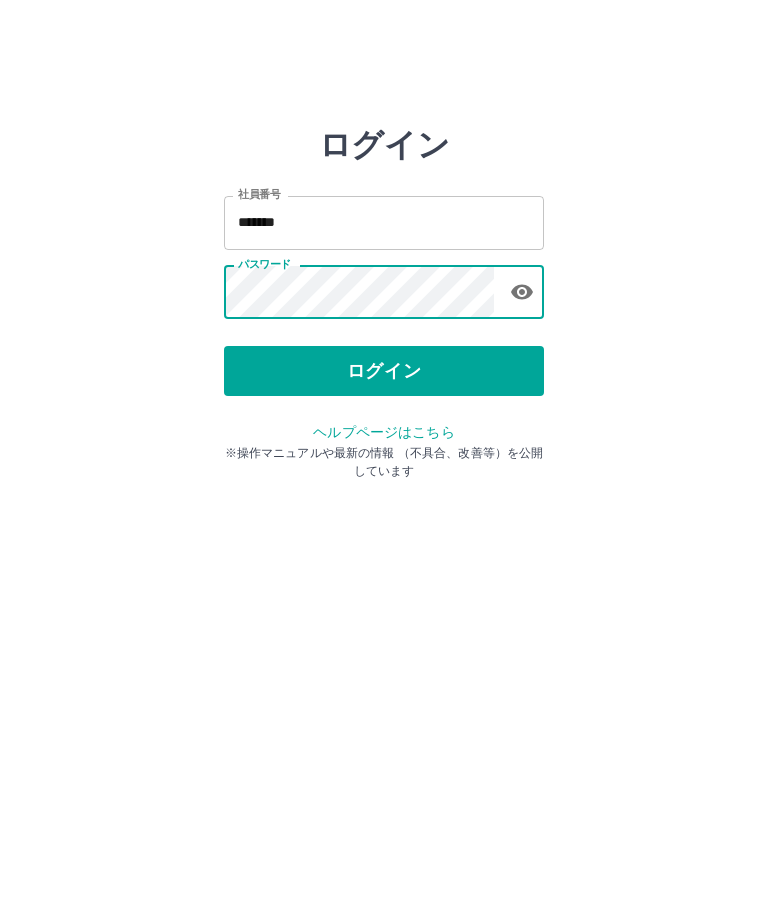 click on "ログイン" at bounding box center (384, 371) 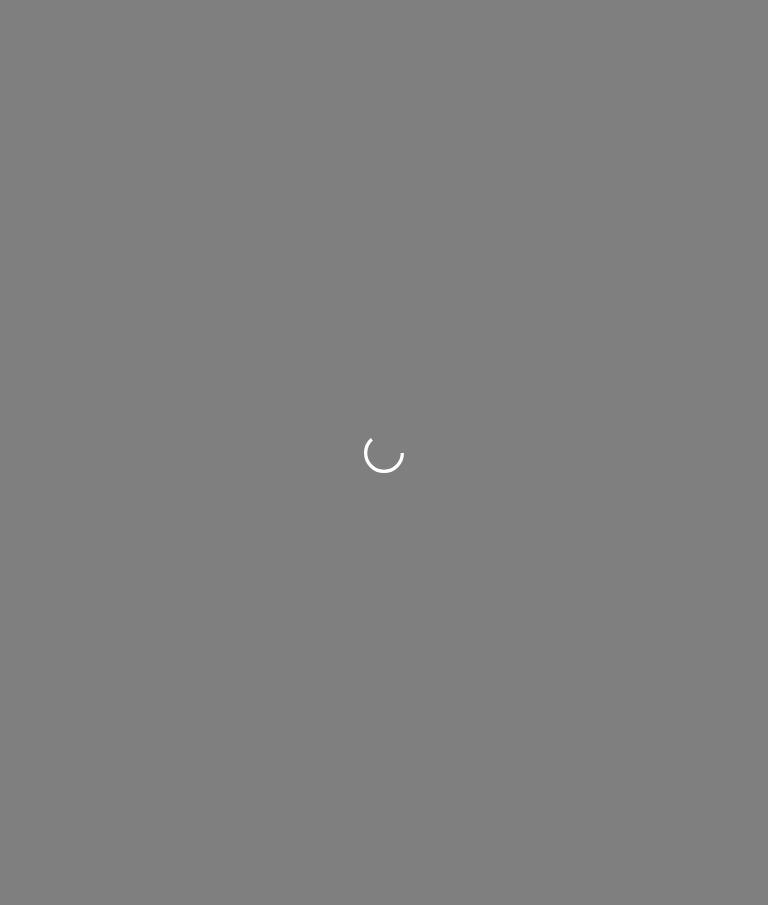 scroll, scrollTop: 0, scrollLeft: 0, axis: both 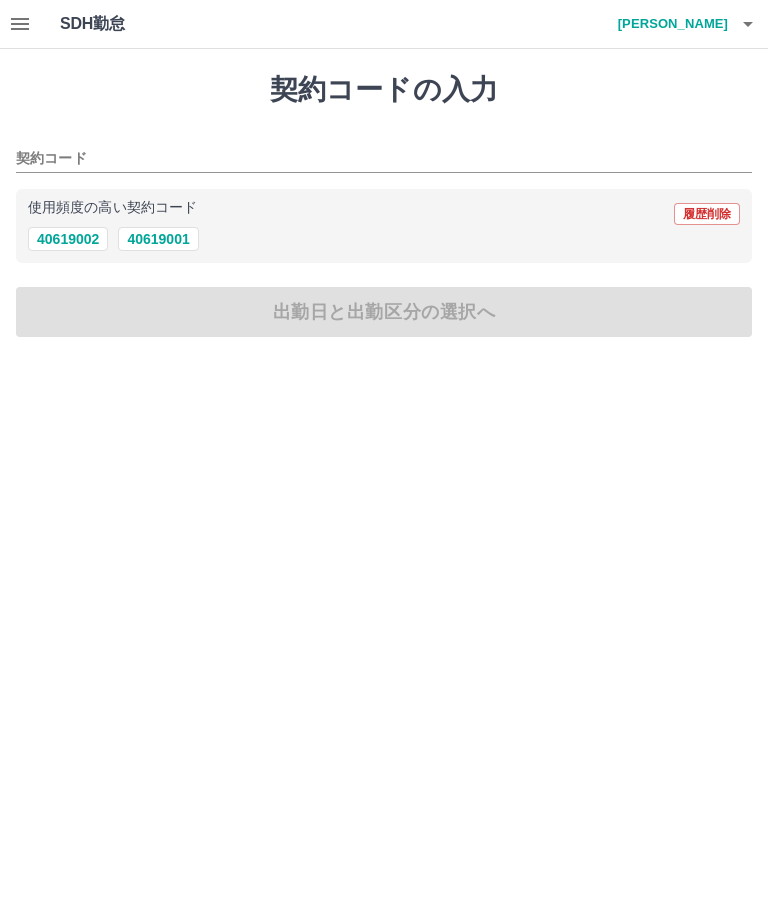 click on "40619001" at bounding box center [158, 239] 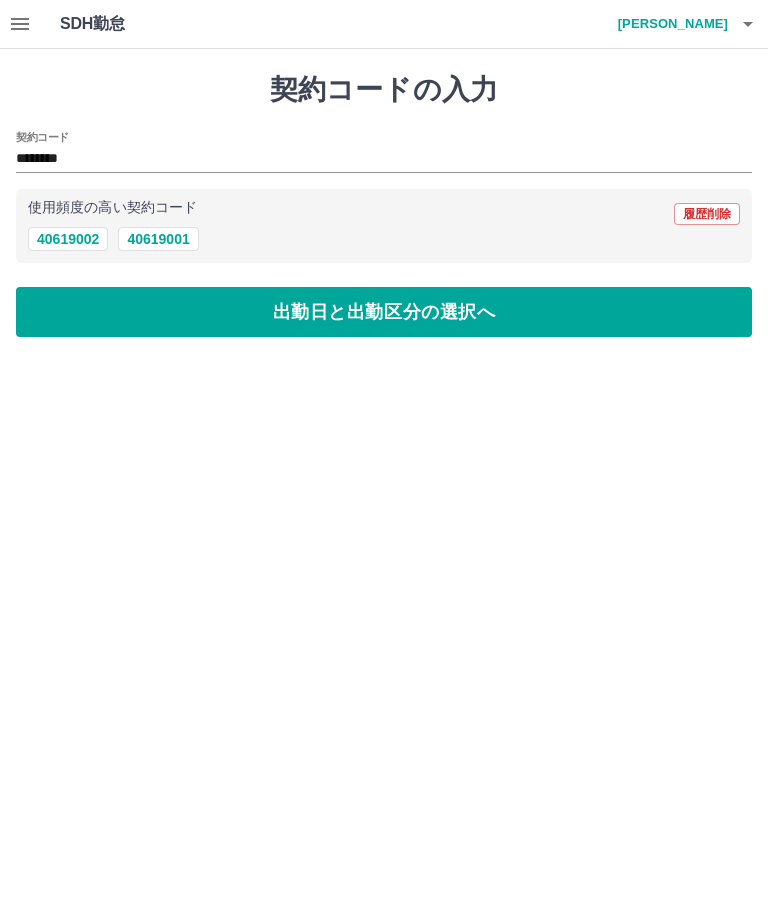 click on "出勤日と出勤区分の選択へ" at bounding box center (384, 312) 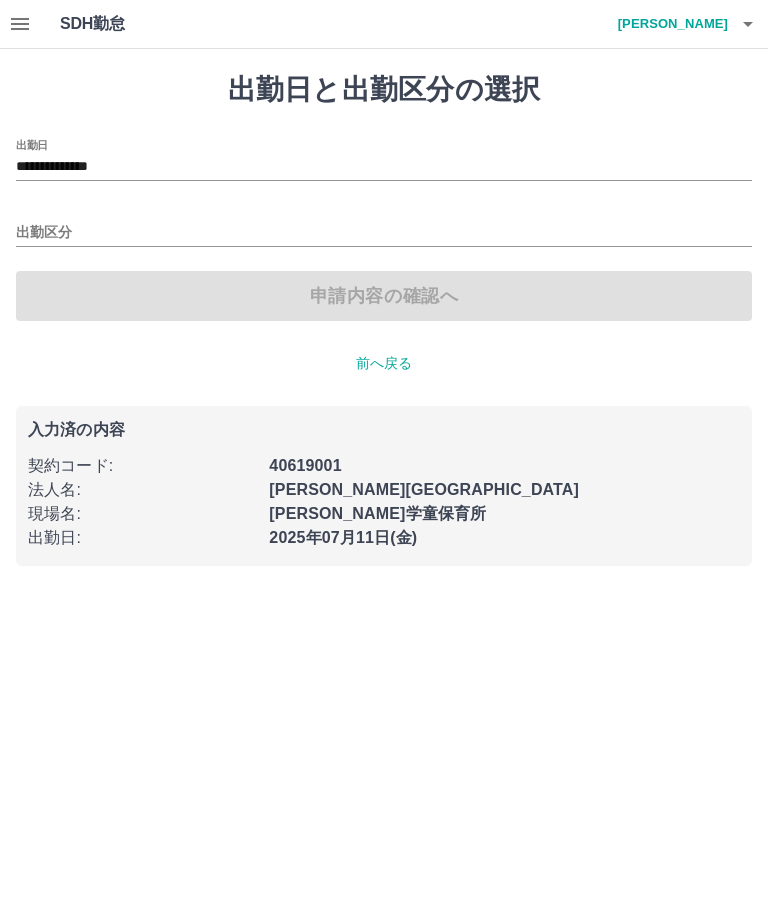 click on "出勤区分" at bounding box center [384, 226] 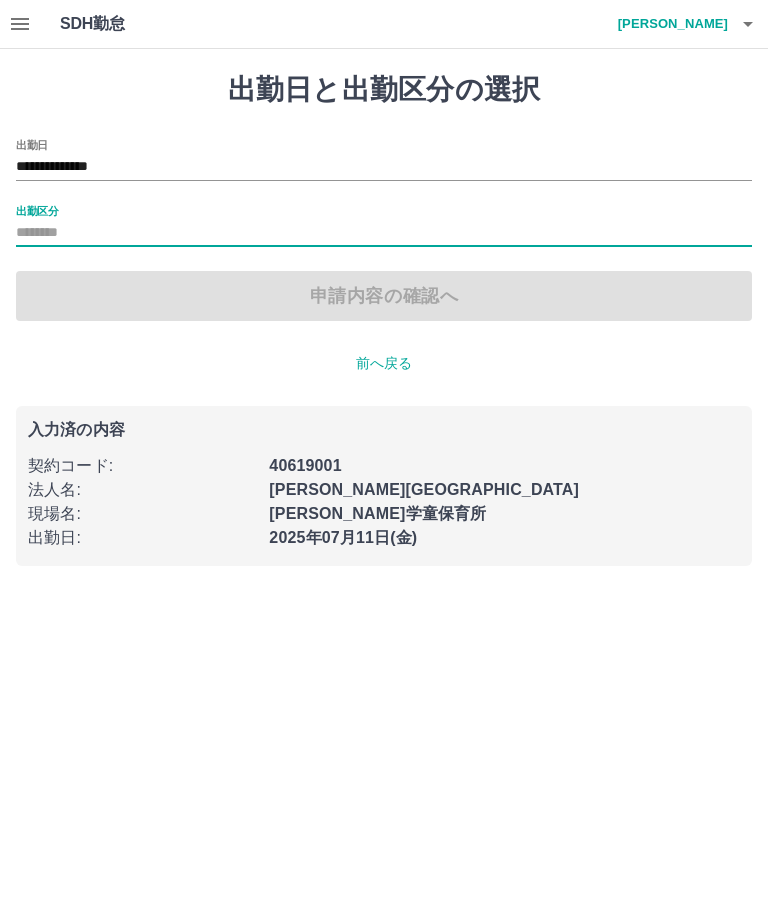 click on "出勤区分" at bounding box center (384, 233) 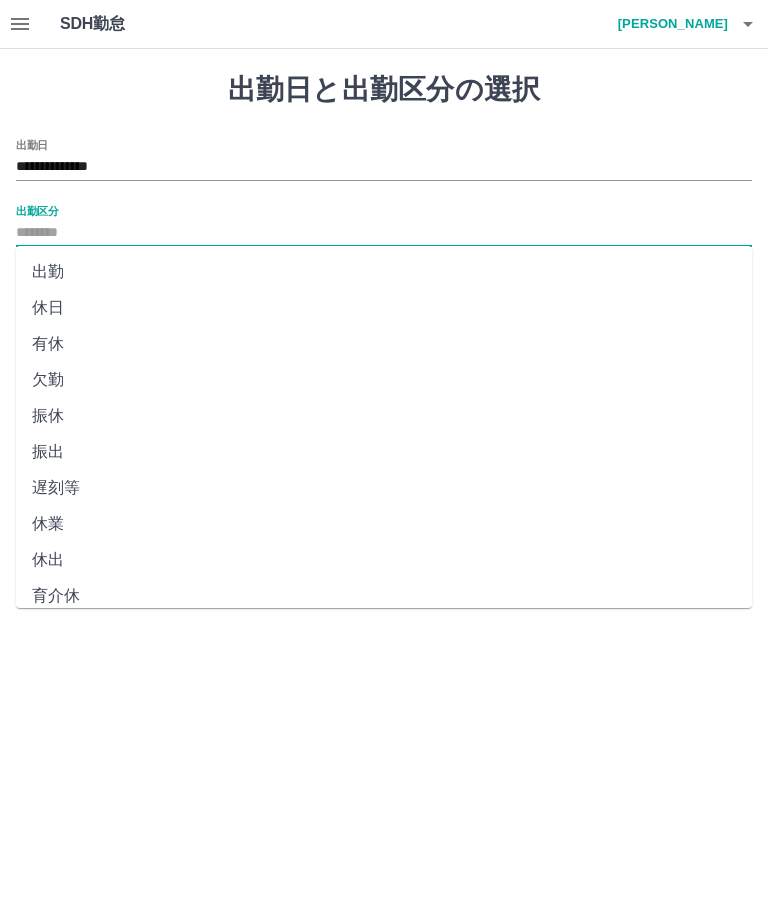click on "出勤" at bounding box center [384, 272] 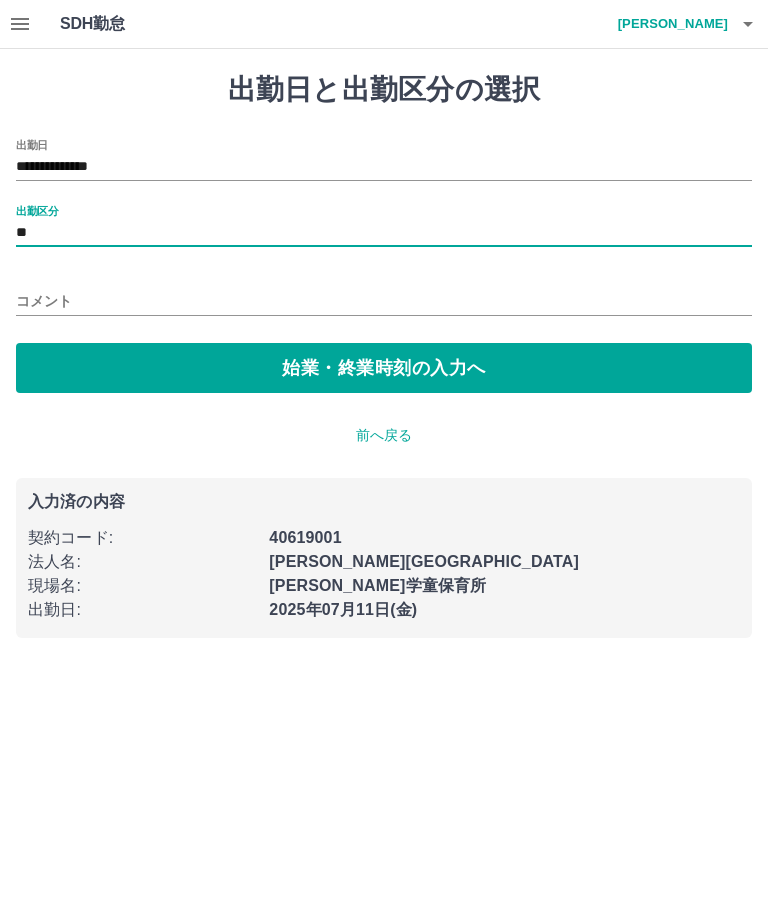 click on "始業・終業時刻の入力へ" at bounding box center (384, 368) 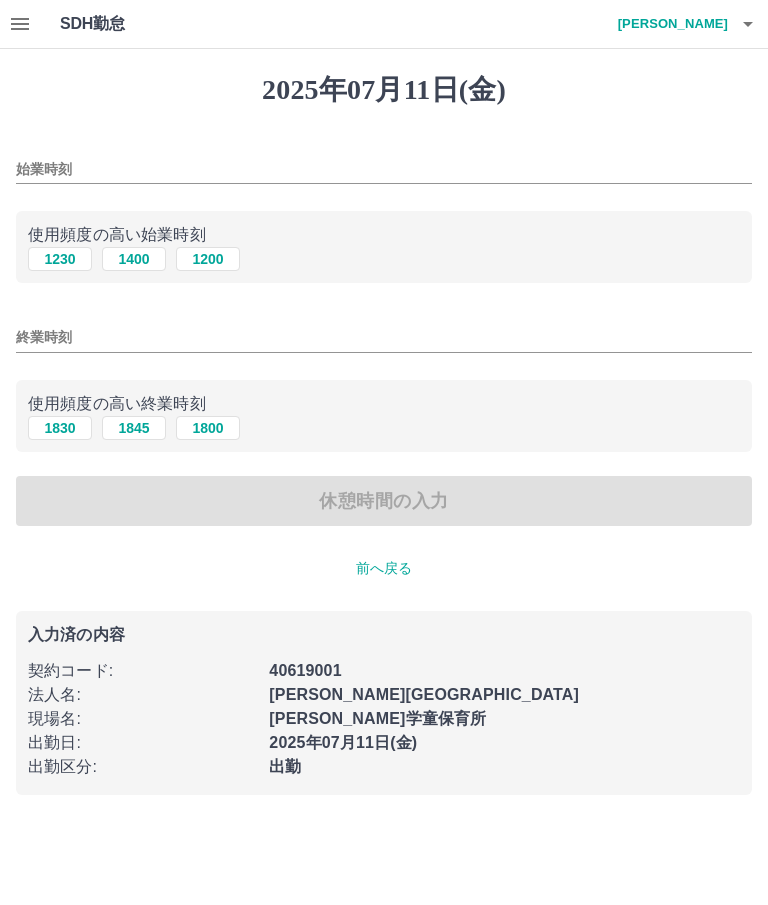 click on "使用頻度の高い始業時刻" at bounding box center (384, 235) 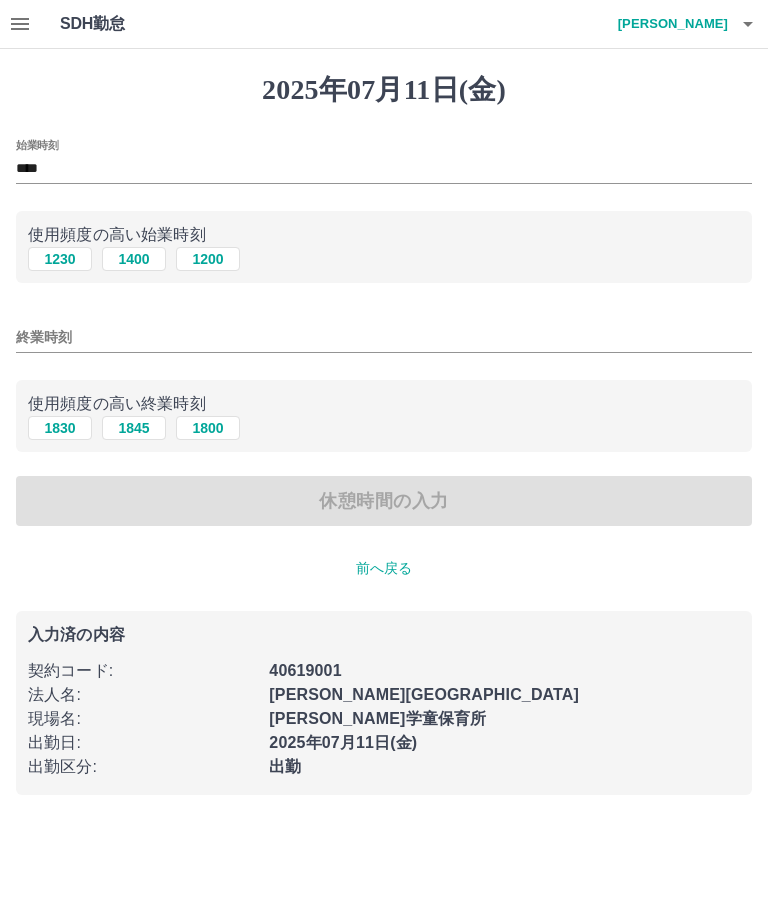 click on "1830" at bounding box center [60, 428] 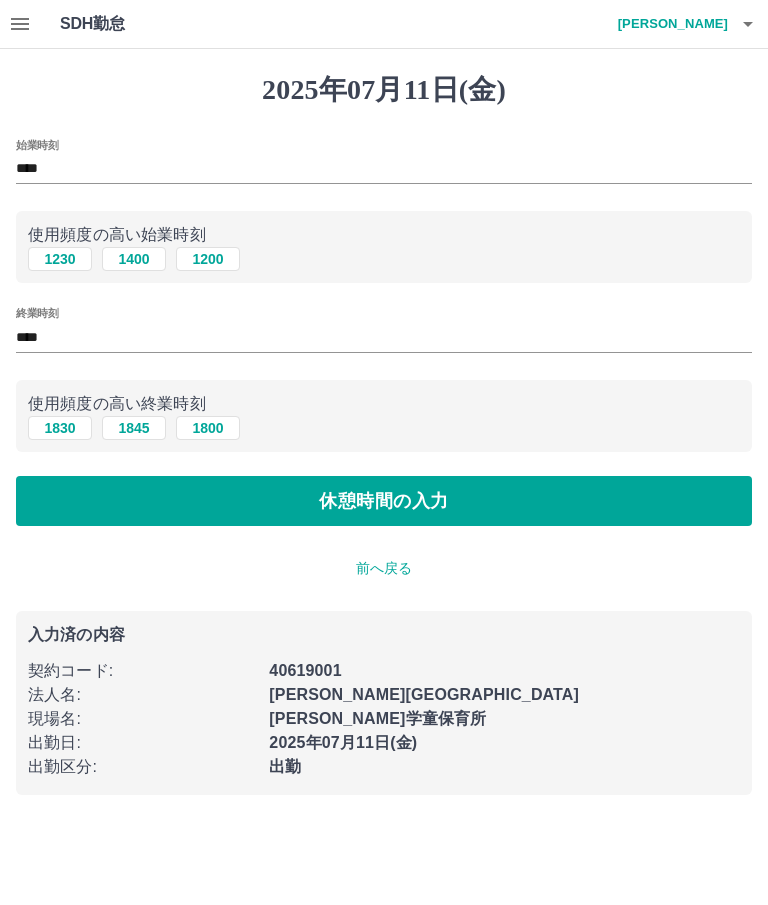 click on "休憩時間の入力" at bounding box center [384, 501] 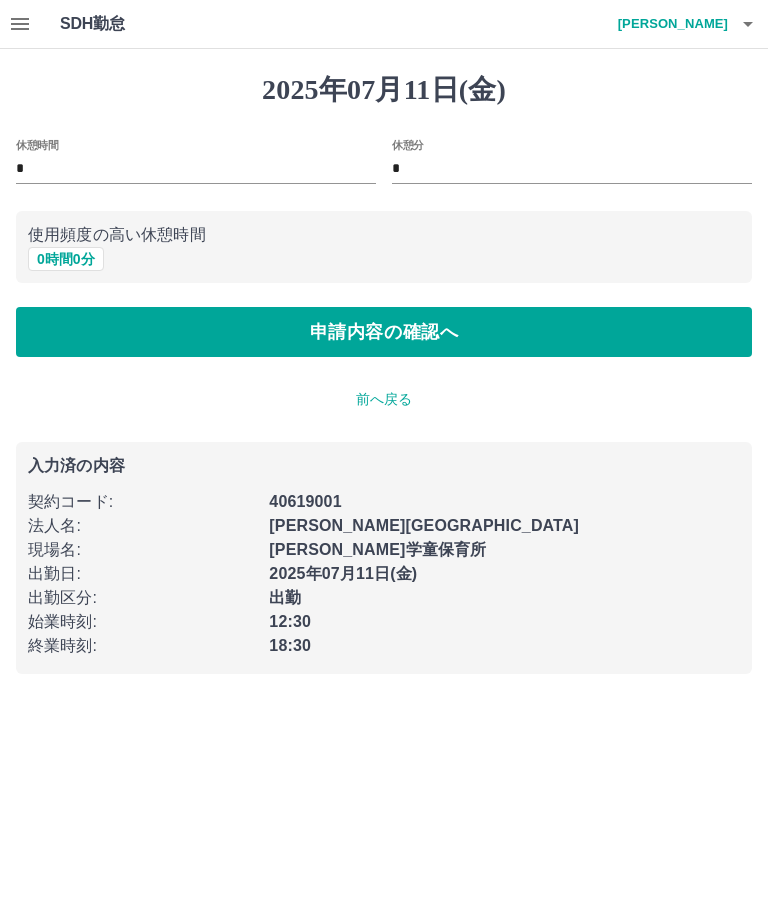 click on "申請内容の確認へ" at bounding box center [384, 332] 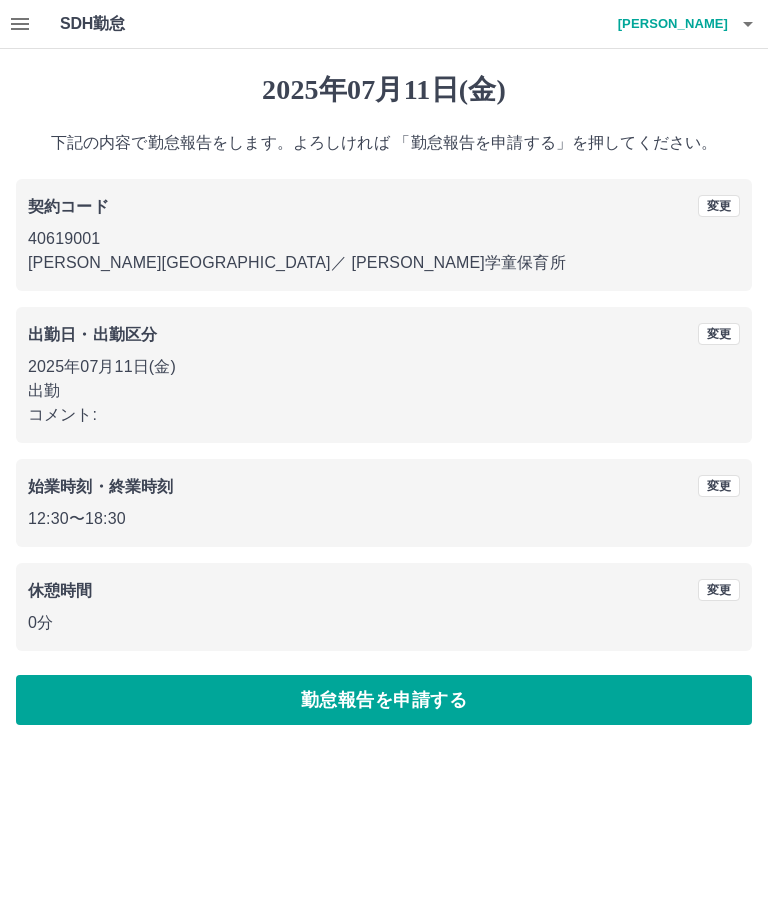 click on "勤怠報告を申請する" at bounding box center (384, 700) 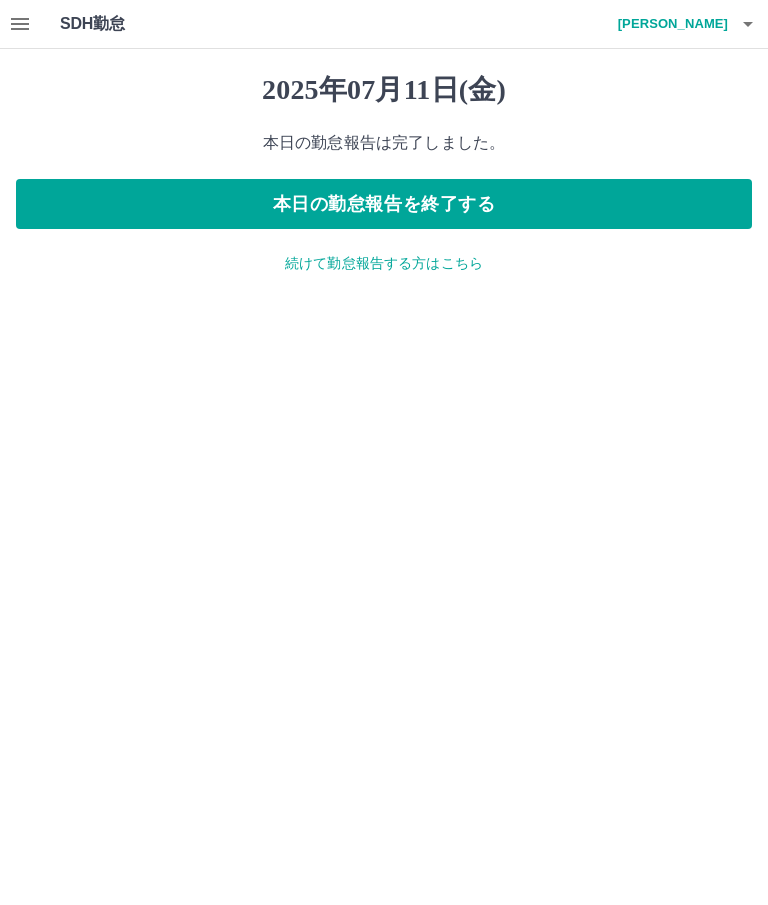 click on "続けて勤怠報告する方はこちら" at bounding box center [384, 263] 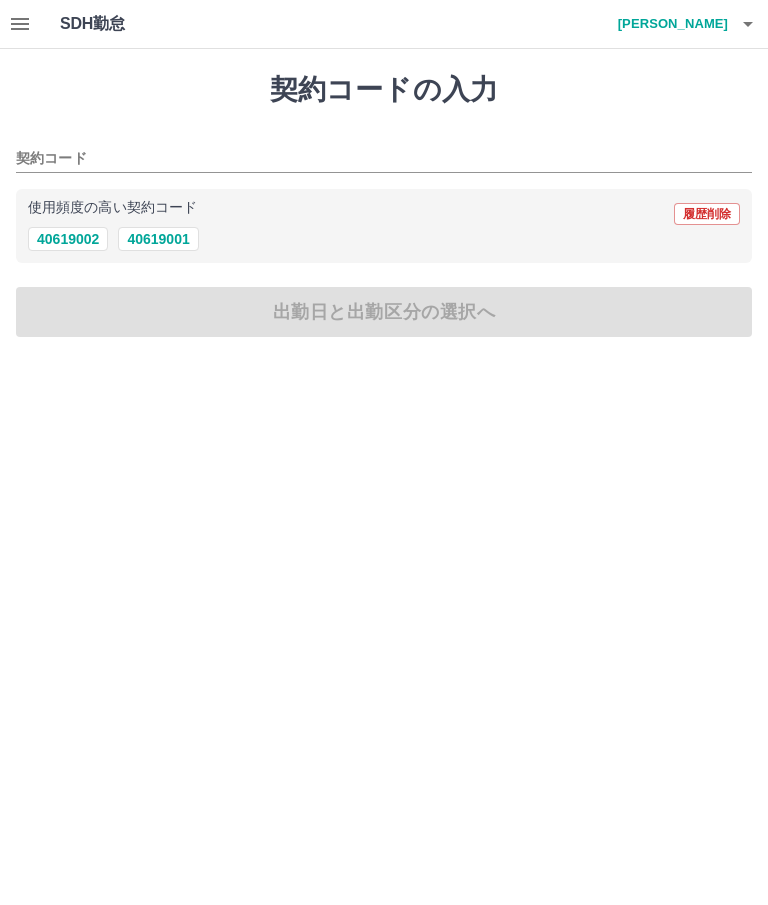 click on "使用頻度の高い契約コード 履歴削除" at bounding box center (384, 214) 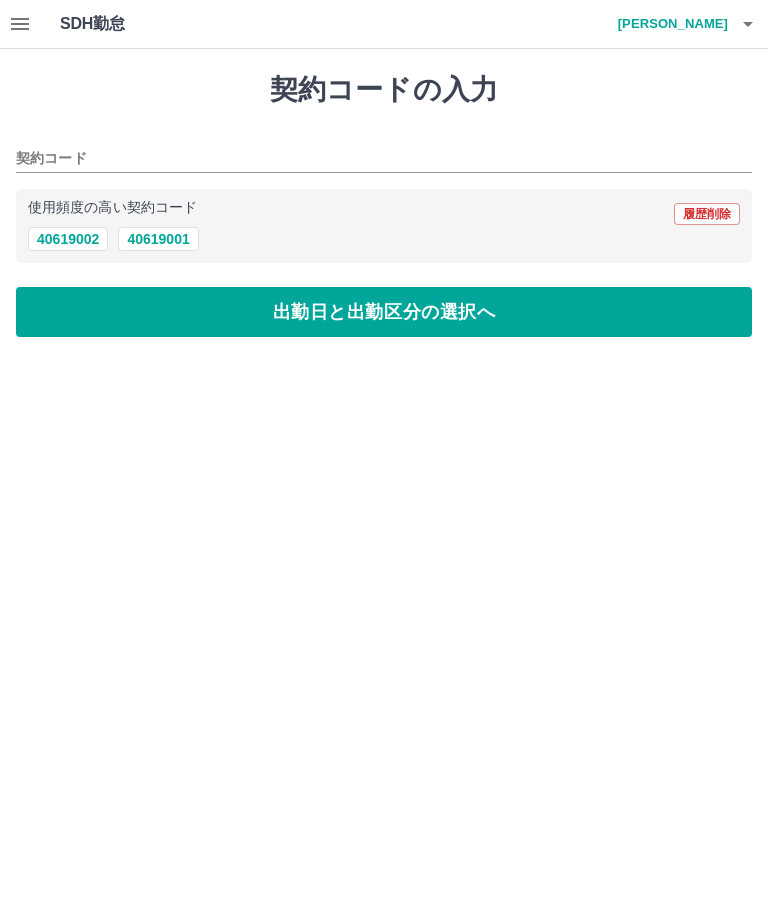 type on "********" 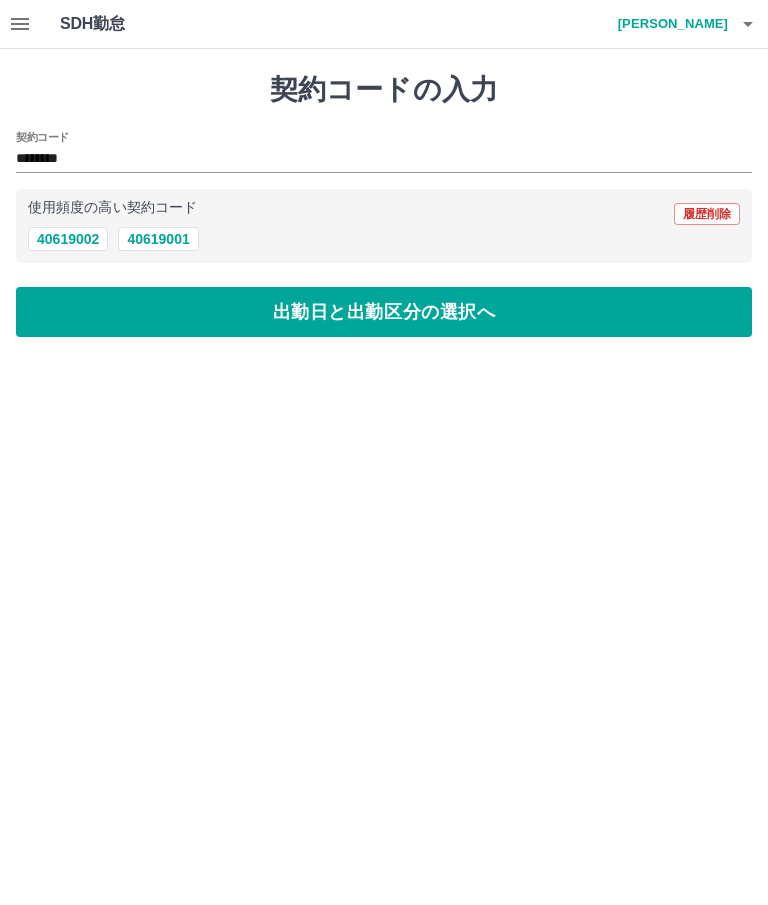 click on "出勤日と出勤区分の選択へ" at bounding box center (384, 312) 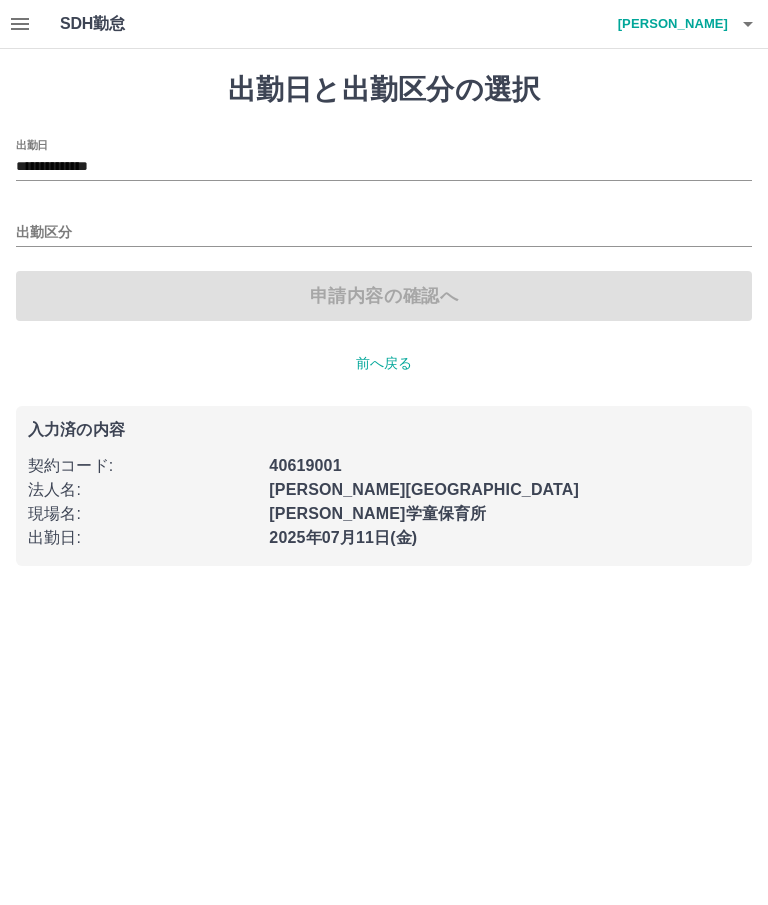 click on "**********" at bounding box center (384, 160) 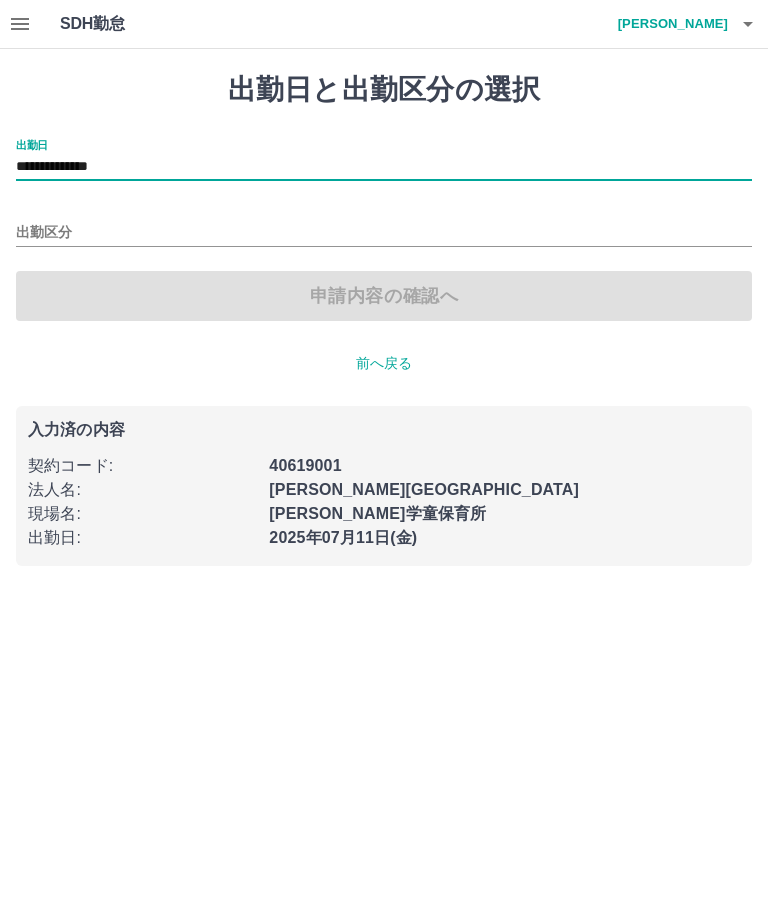 click on "**********" at bounding box center (384, 295) 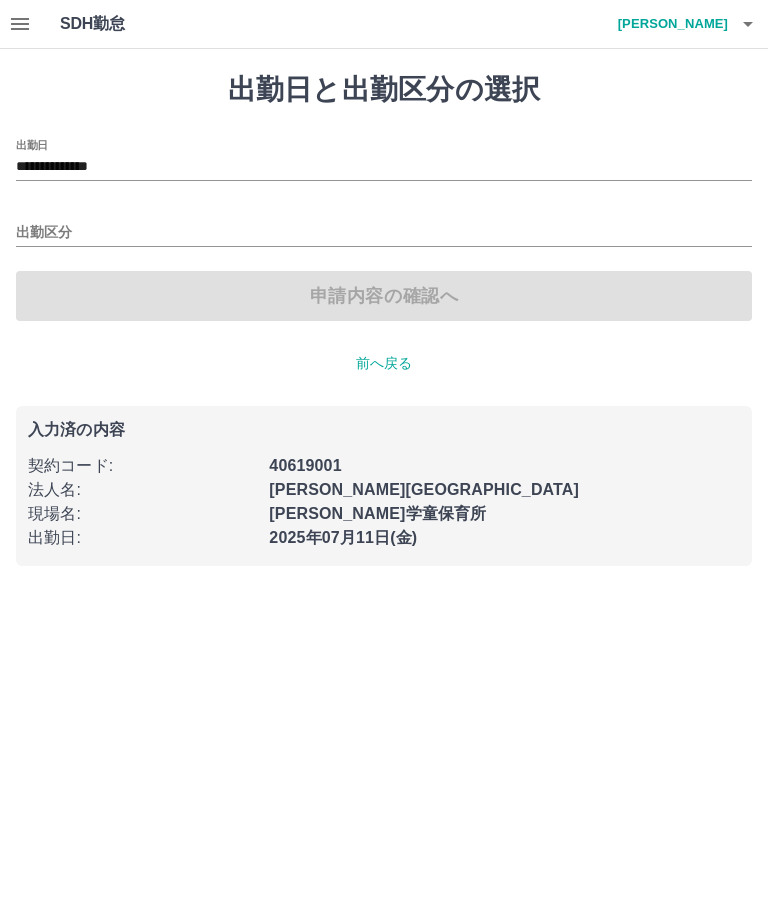 click on "**********" at bounding box center [384, 167] 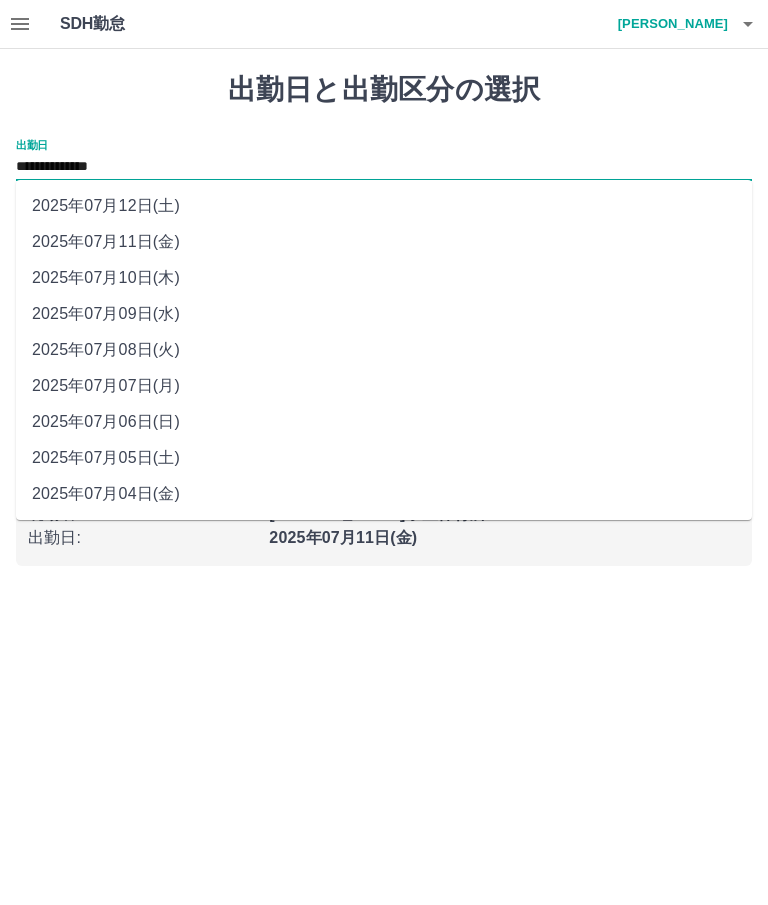 click on "2025年07月12日(土)" at bounding box center [384, 206] 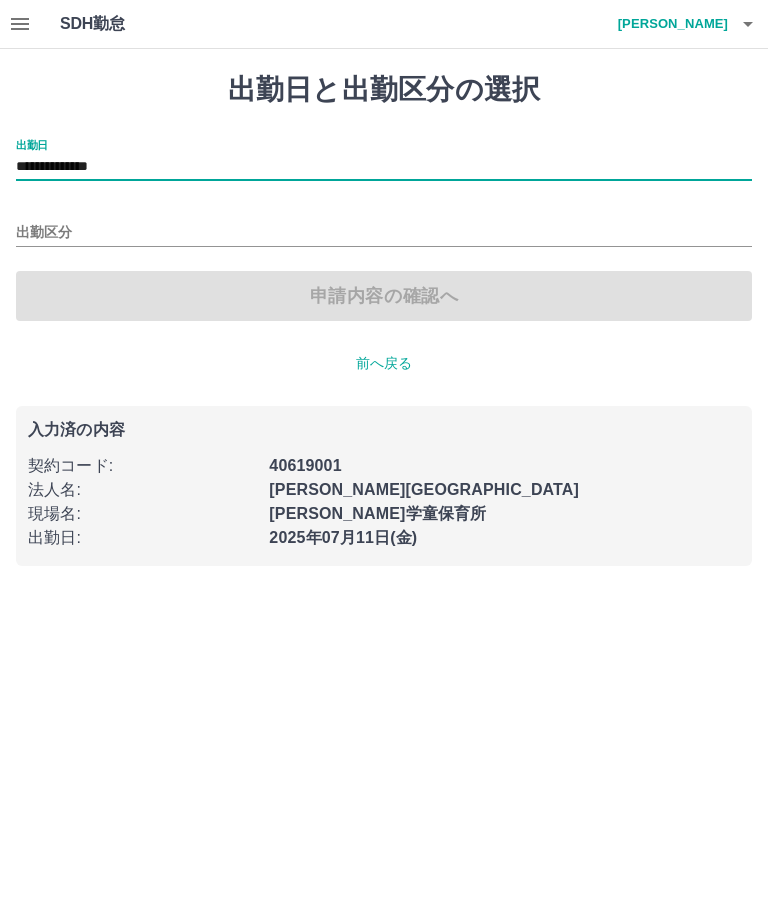 click on "出勤区分" at bounding box center (384, 233) 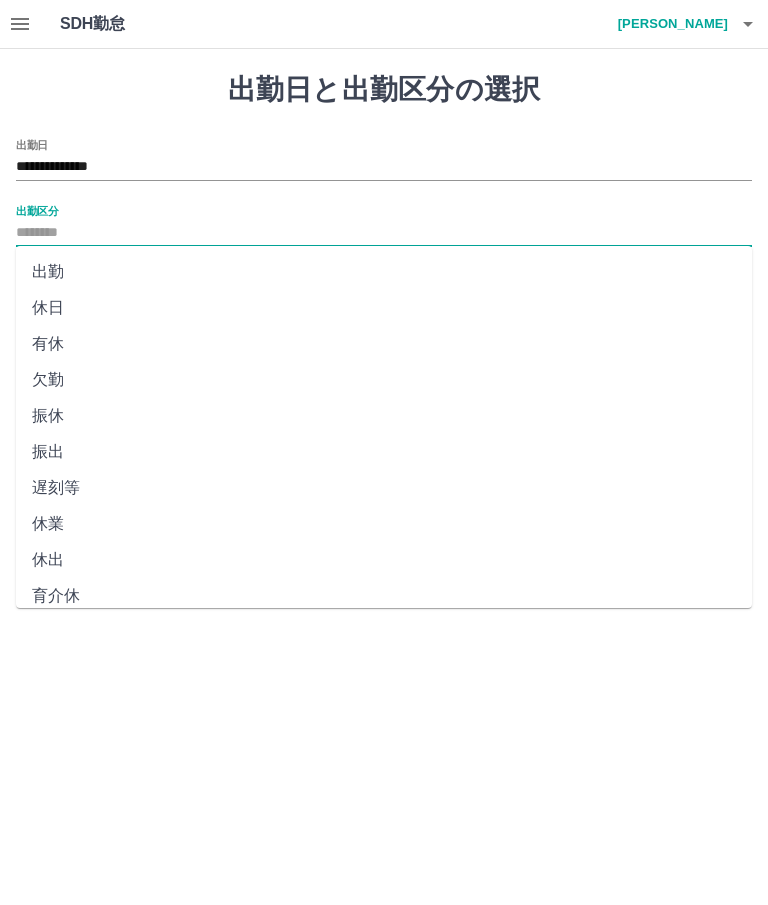 click on "休日" at bounding box center (384, 308) 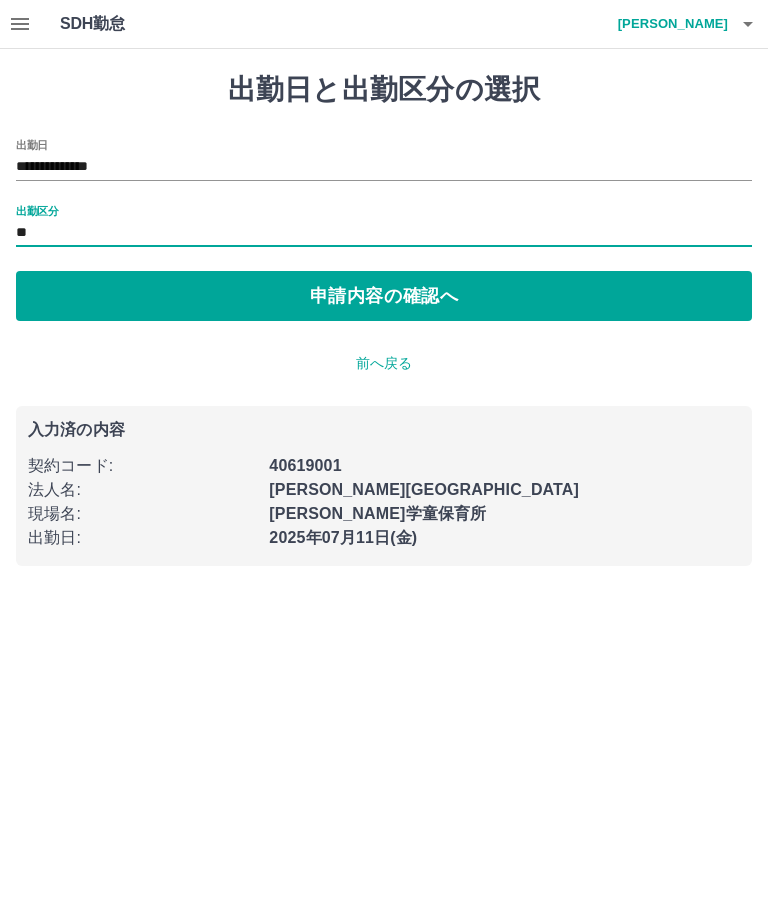 click on "申請内容の確認へ" at bounding box center (384, 296) 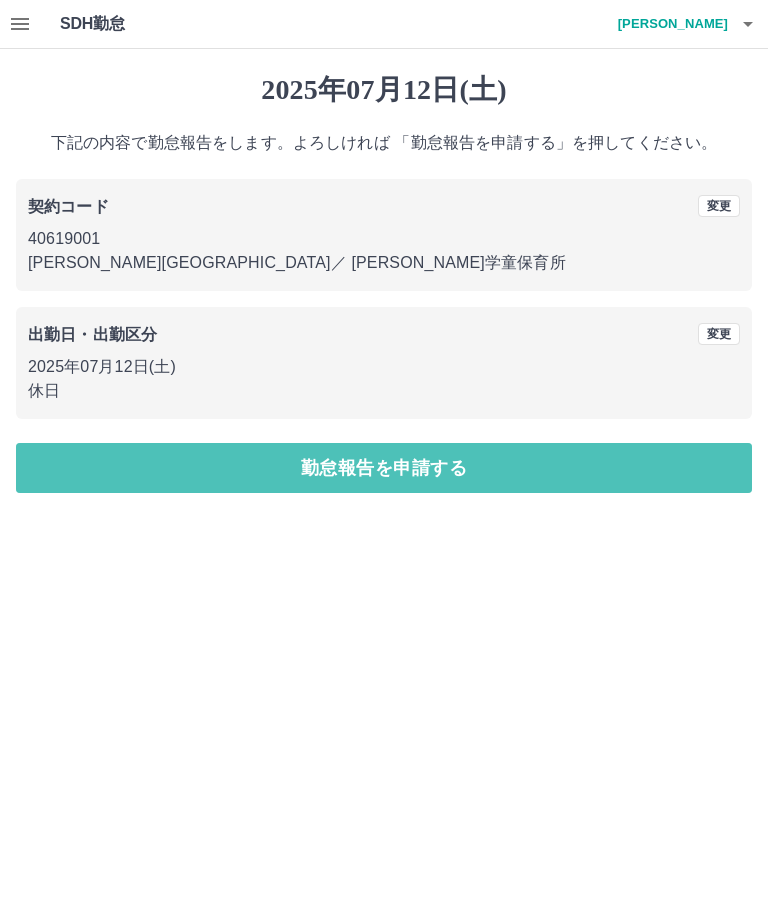 click on "勤怠報告を申請する" at bounding box center (384, 468) 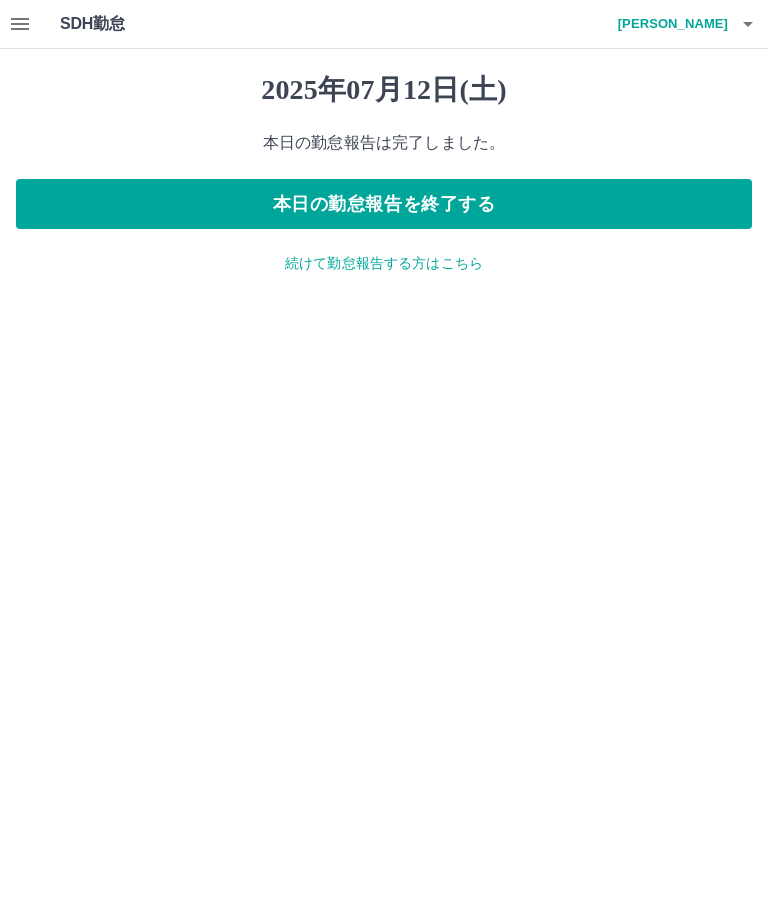 click on "本日の勤怠報告を終了する" at bounding box center (384, 204) 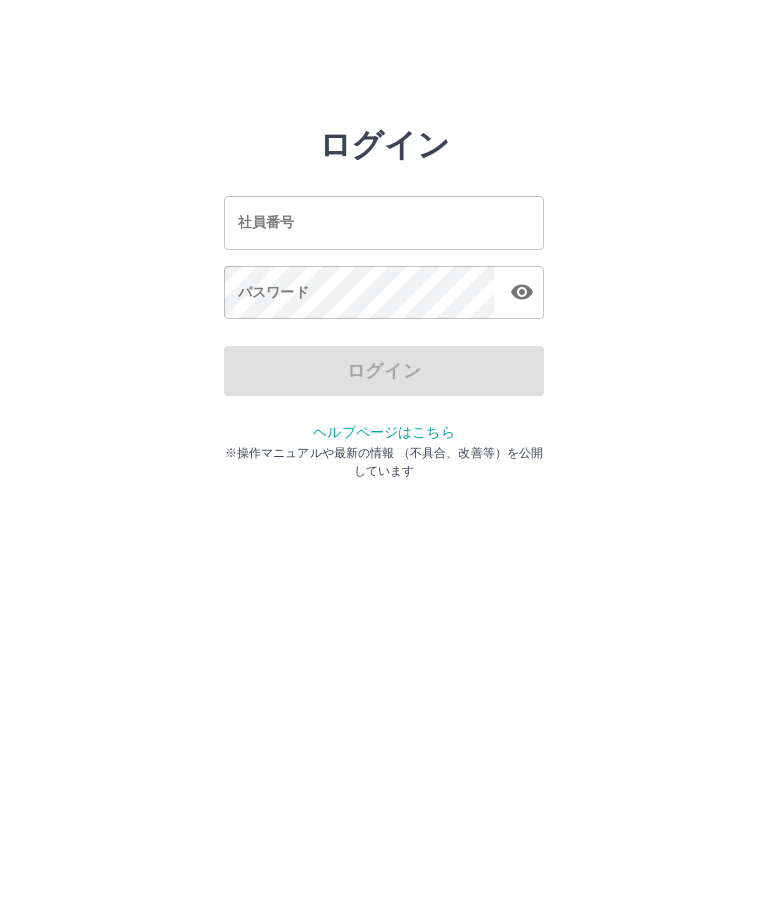 scroll, scrollTop: 0, scrollLeft: 0, axis: both 